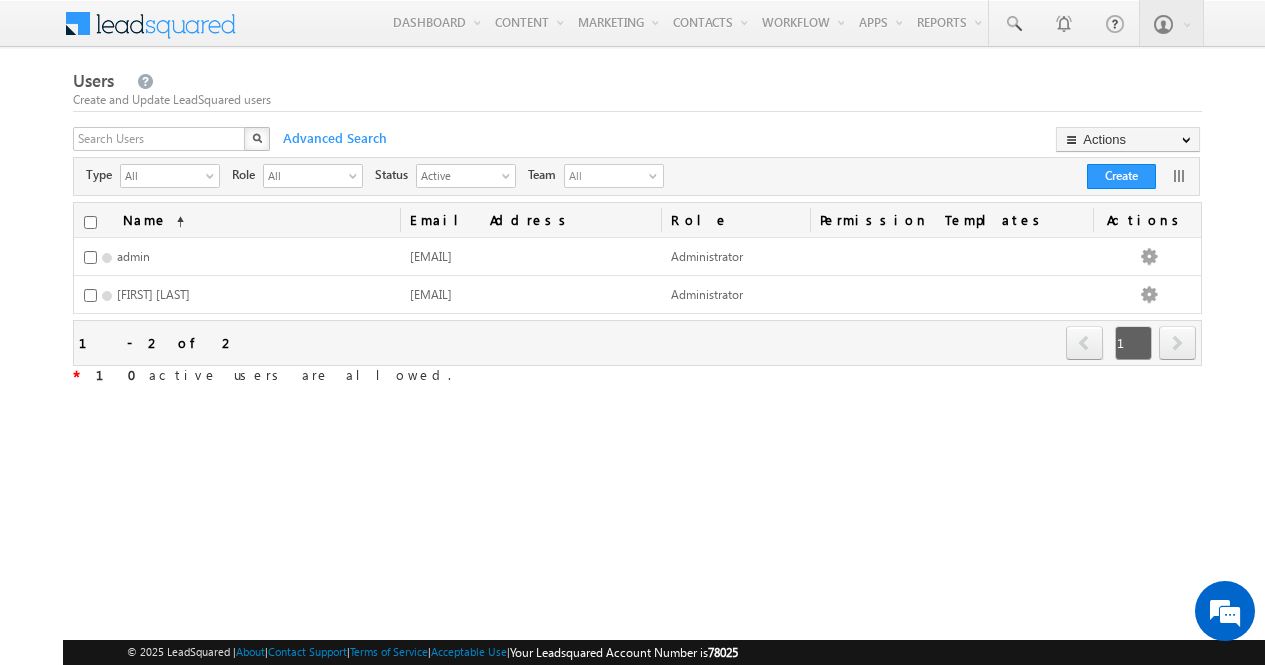 scroll, scrollTop: 0, scrollLeft: 0, axis: both 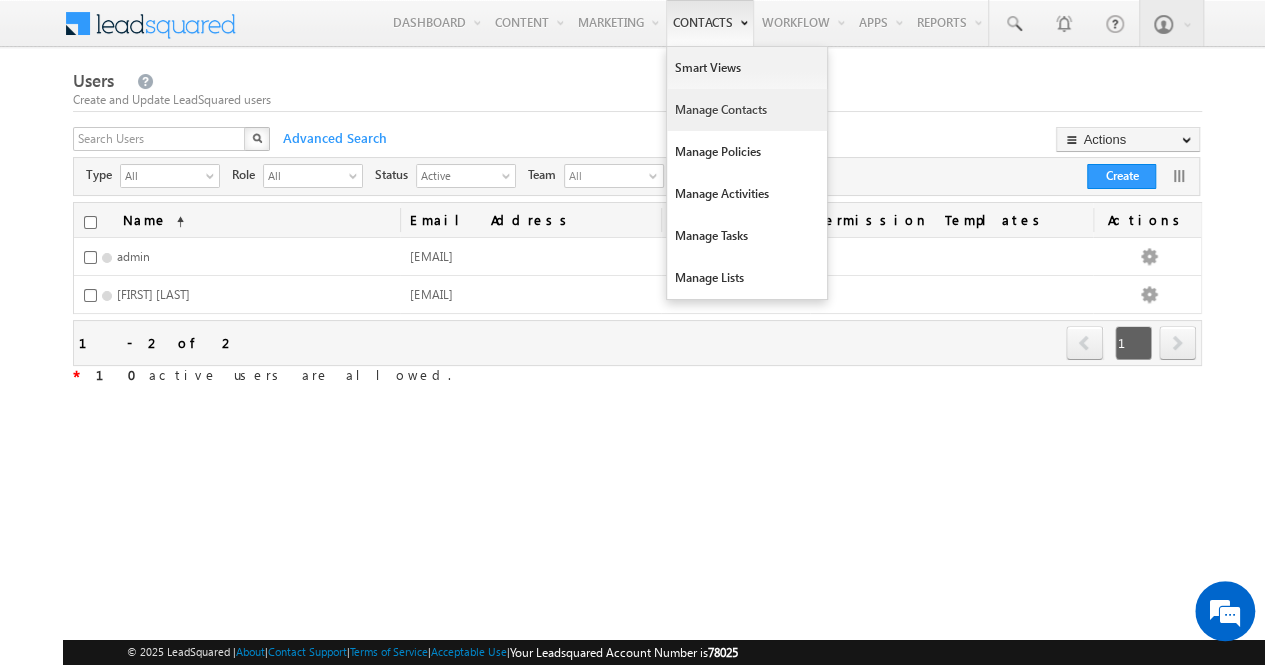 click on "Manage Contacts" at bounding box center [747, 110] 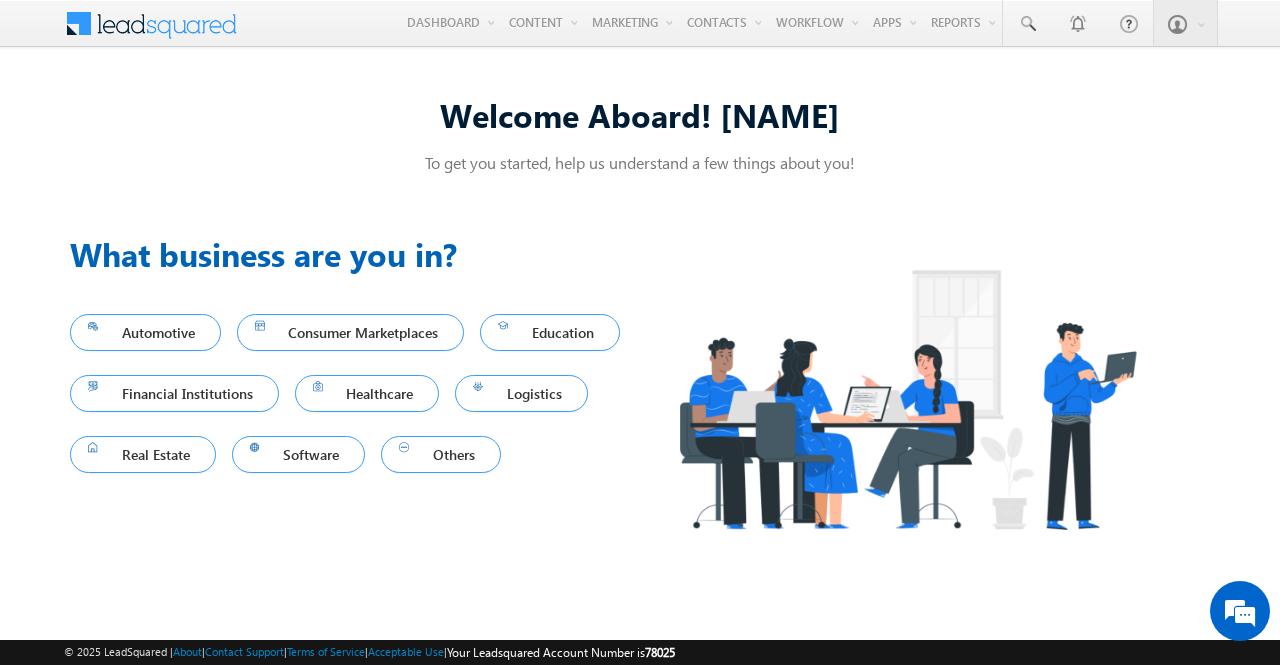 scroll, scrollTop: 0, scrollLeft: 0, axis: both 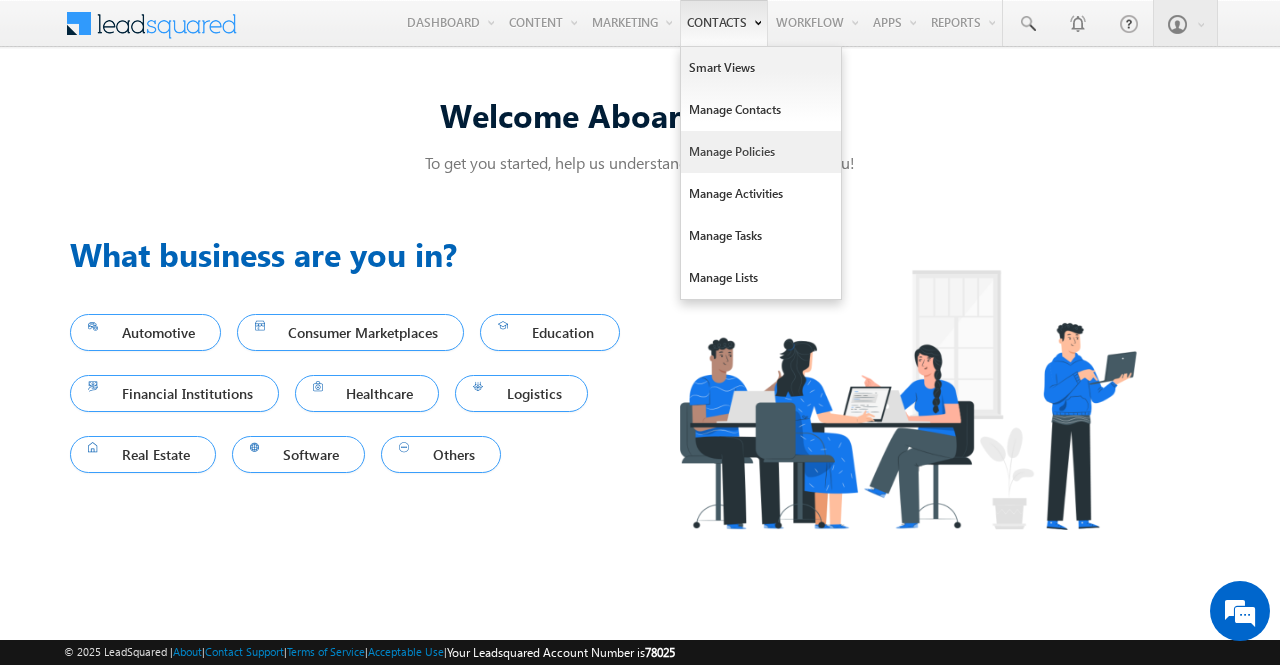 click on "Manage Policies" at bounding box center [761, 152] 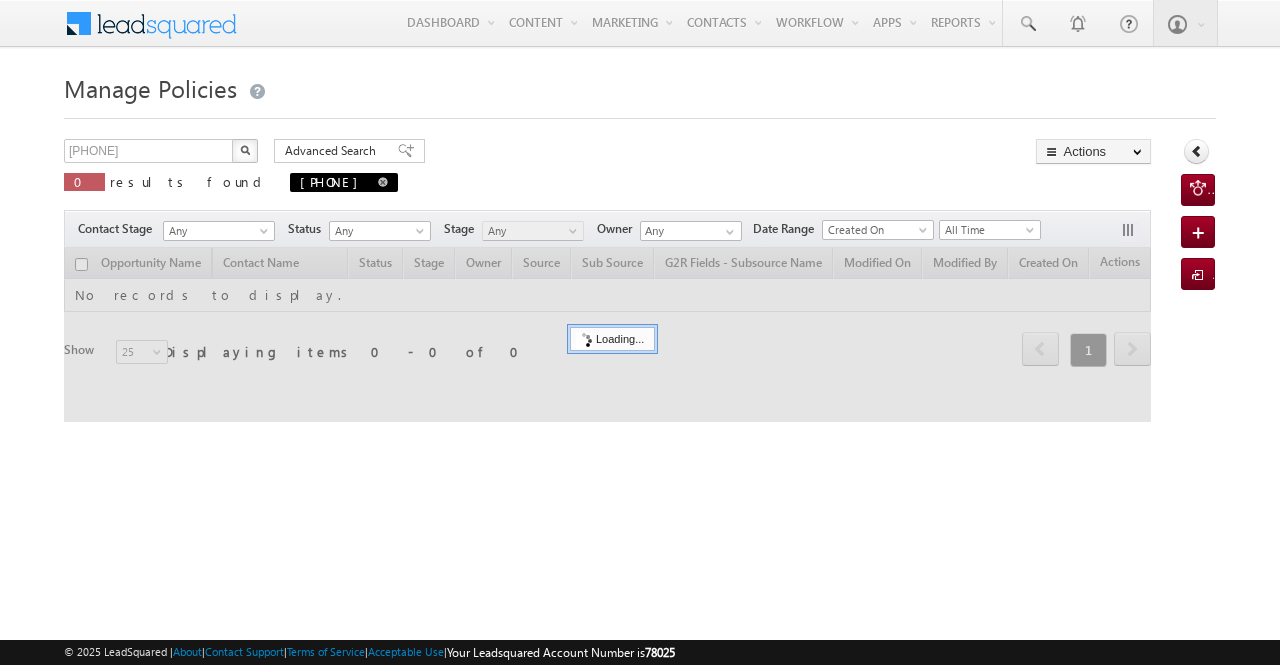 scroll, scrollTop: 0, scrollLeft: 0, axis: both 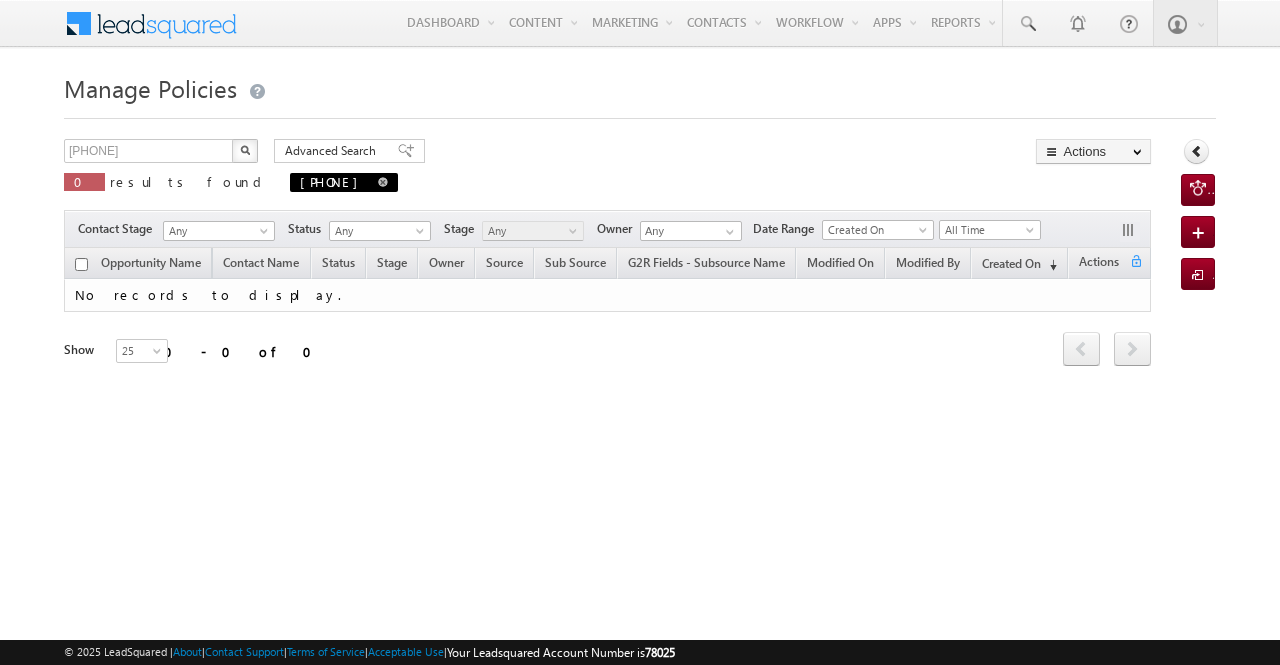 click at bounding box center [383, 181] 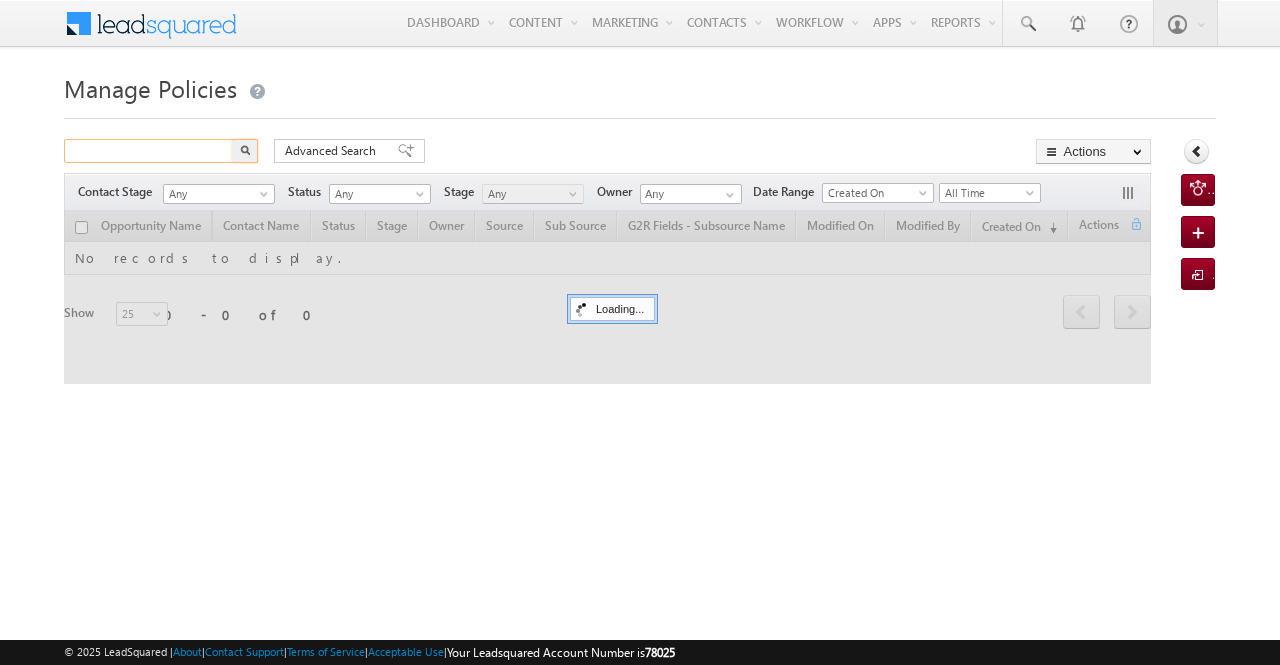 click at bounding box center [149, 151] 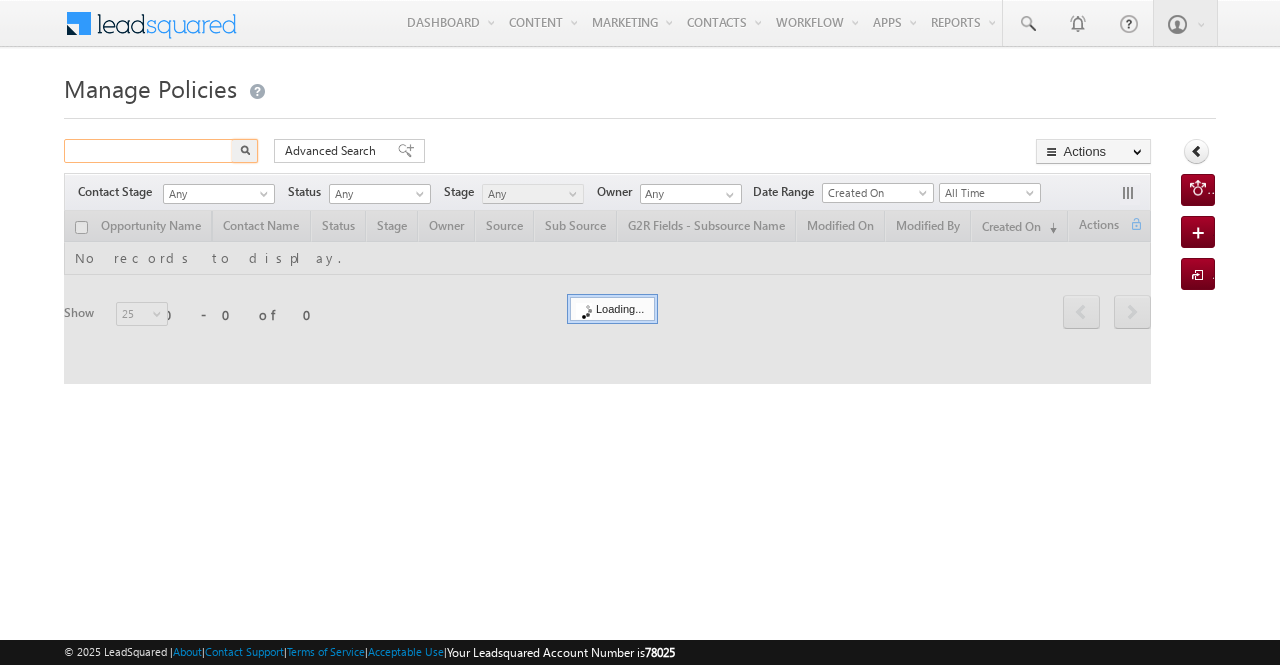 paste on "[PHONE]" 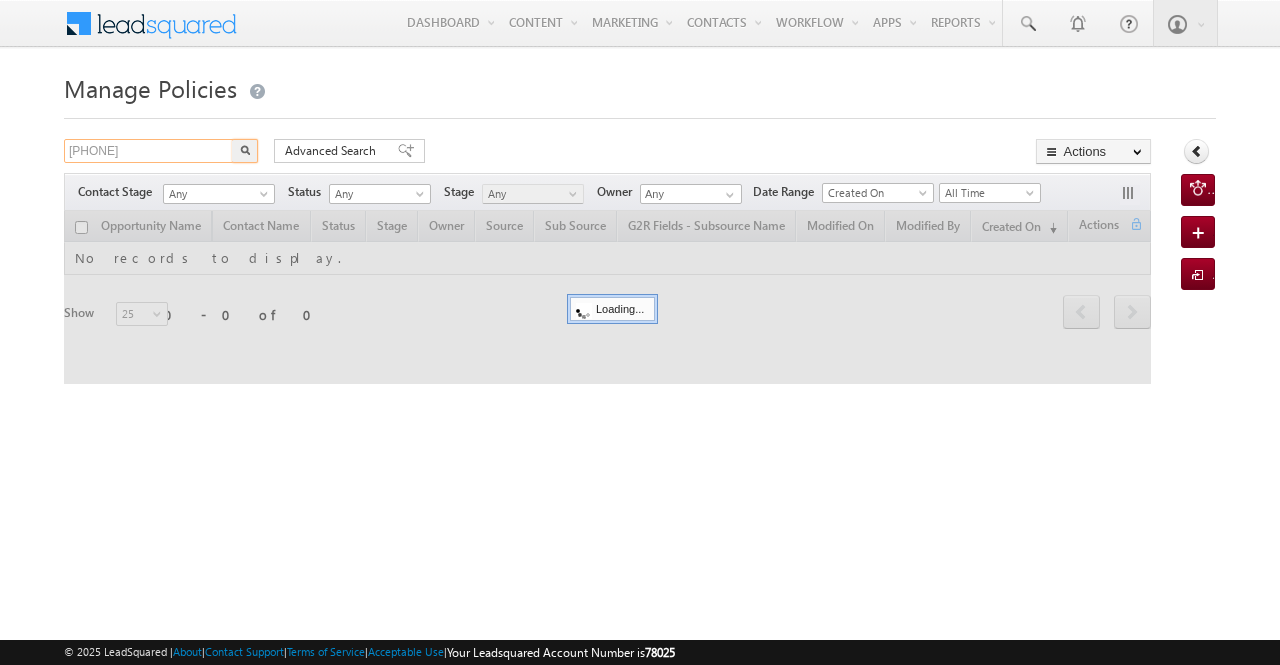 type on "9944561052" 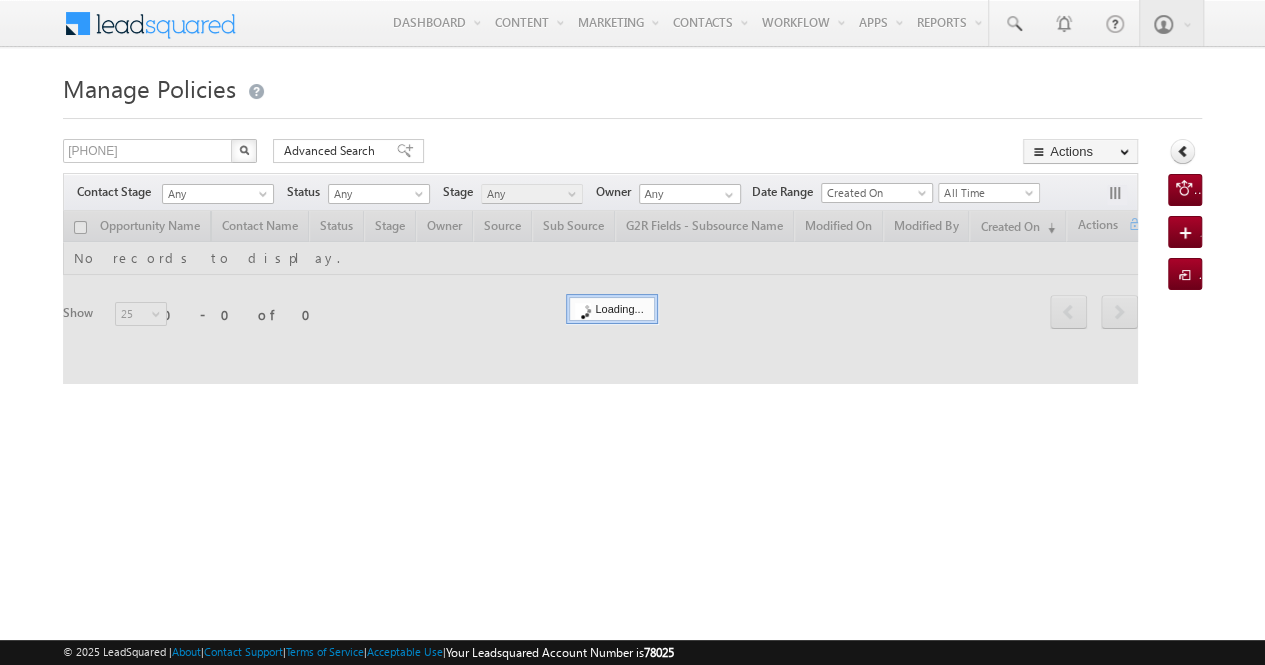 click at bounding box center (244, 150) 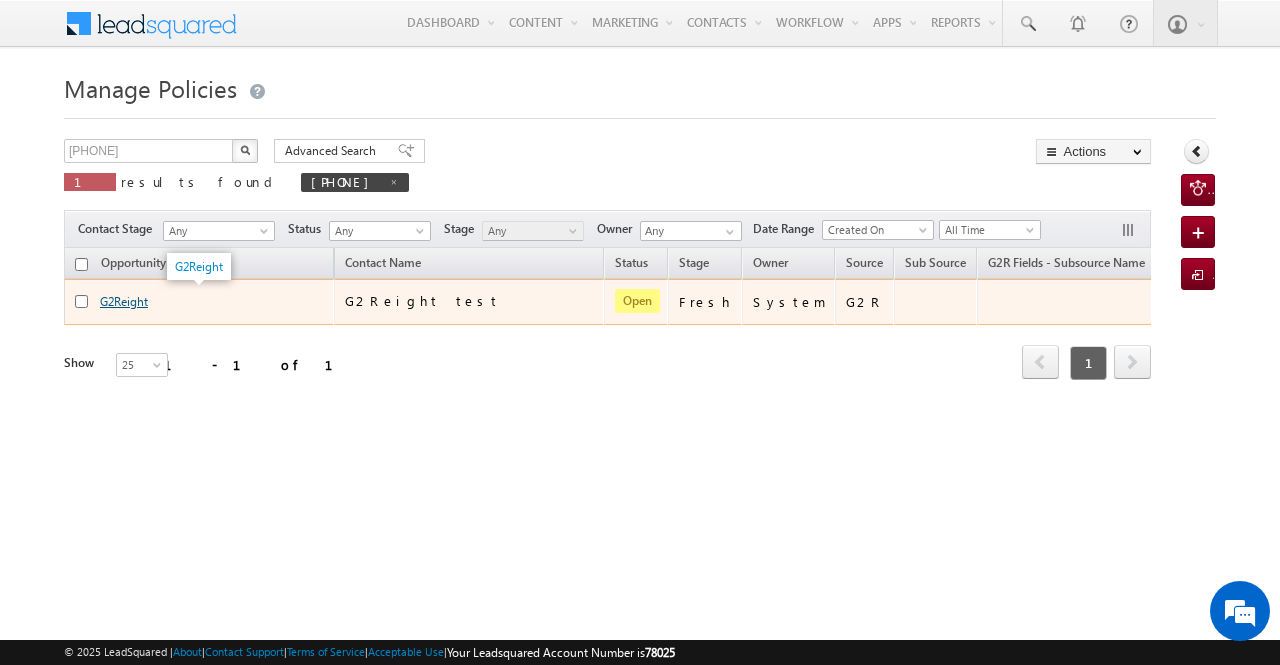 click on "G2Reight" at bounding box center (124, 301) 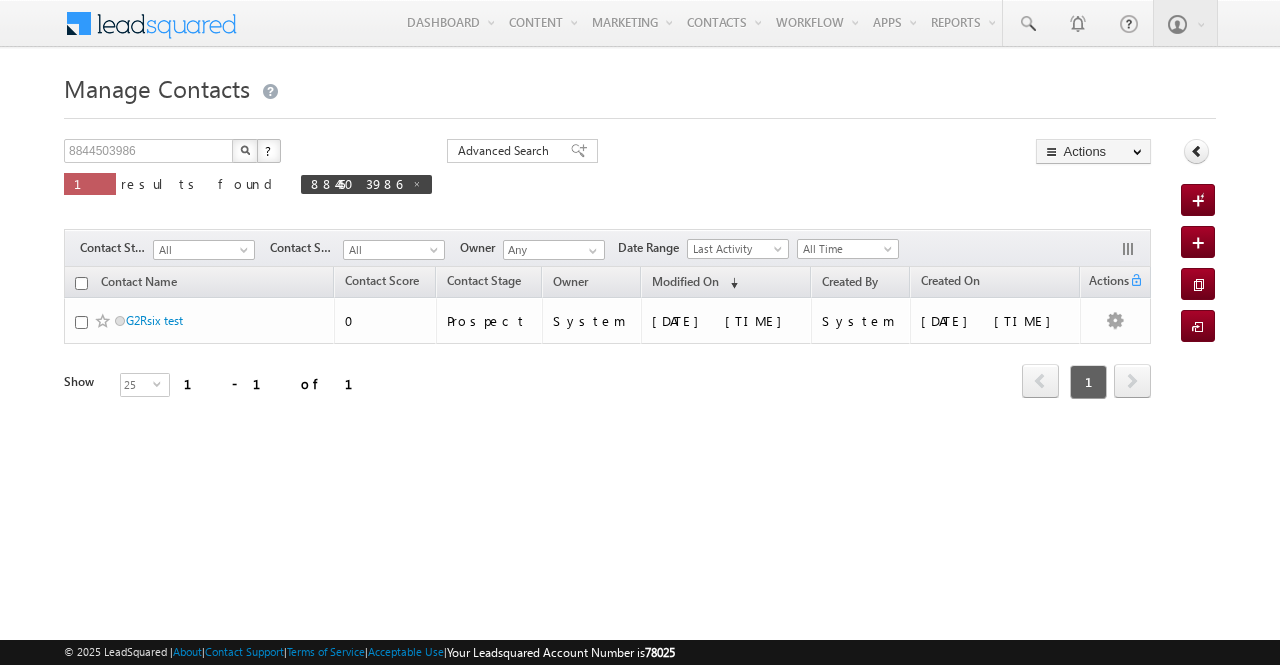 scroll, scrollTop: 0, scrollLeft: 0, axis: both 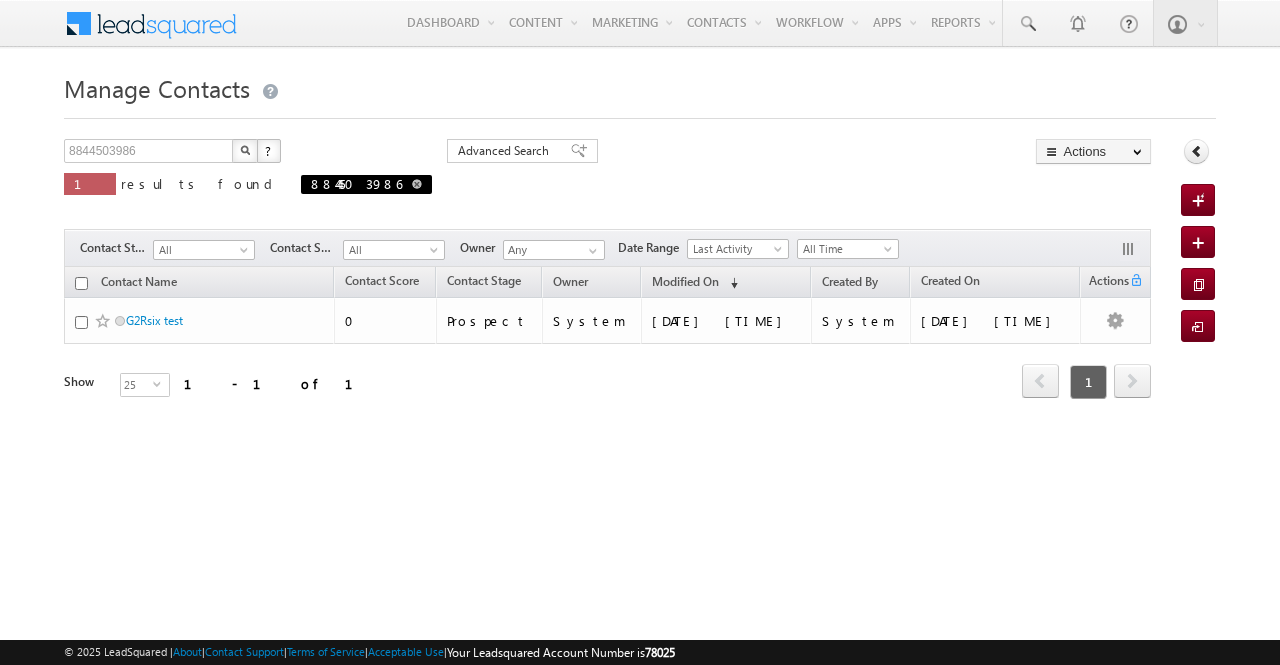 click at bounding box center (417, 184) 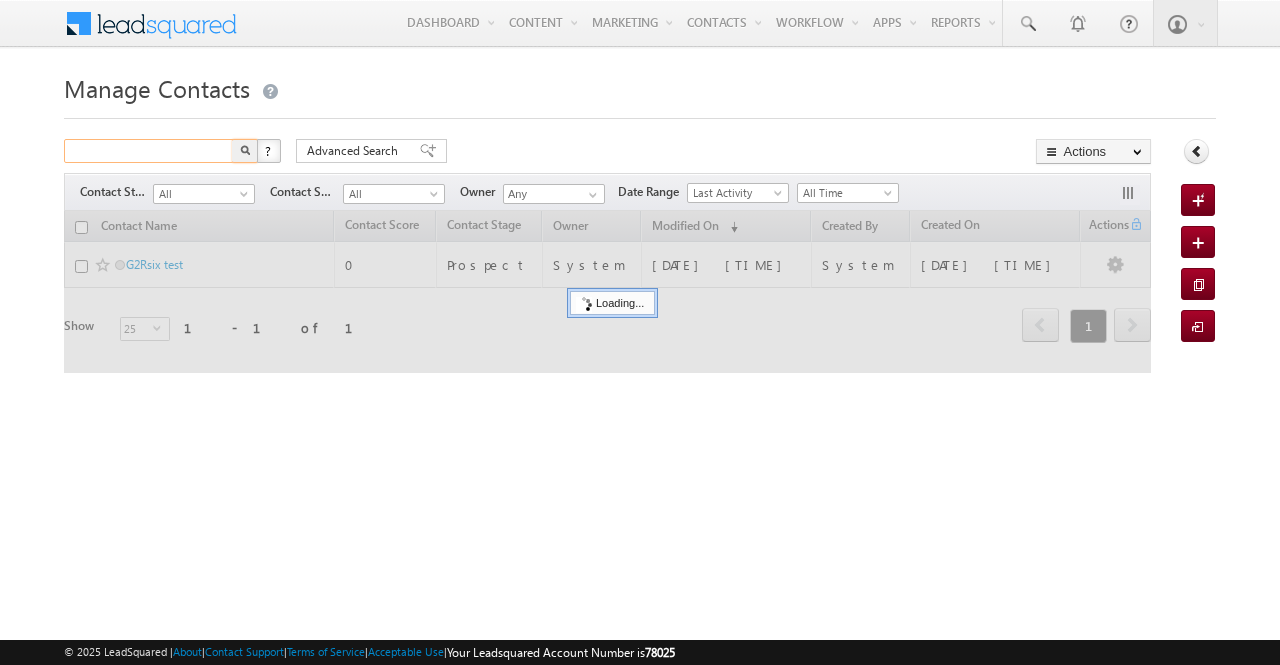 click at bounding box center (149, 151) 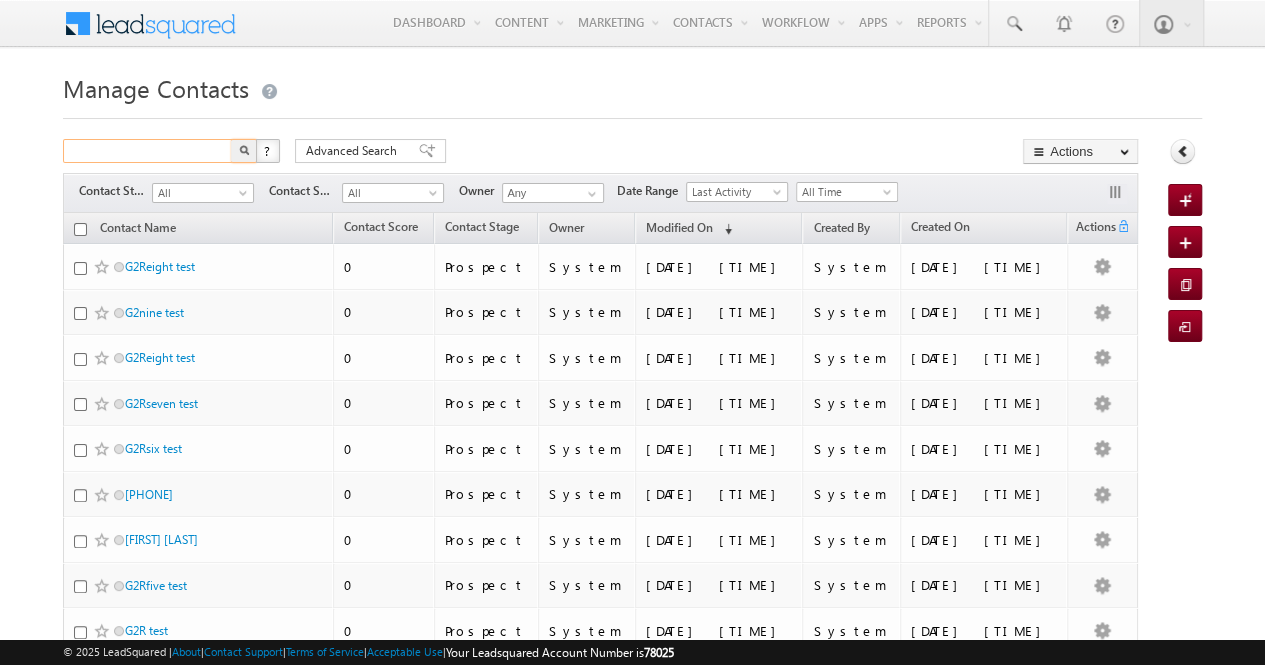 paste on "[PHONE]" 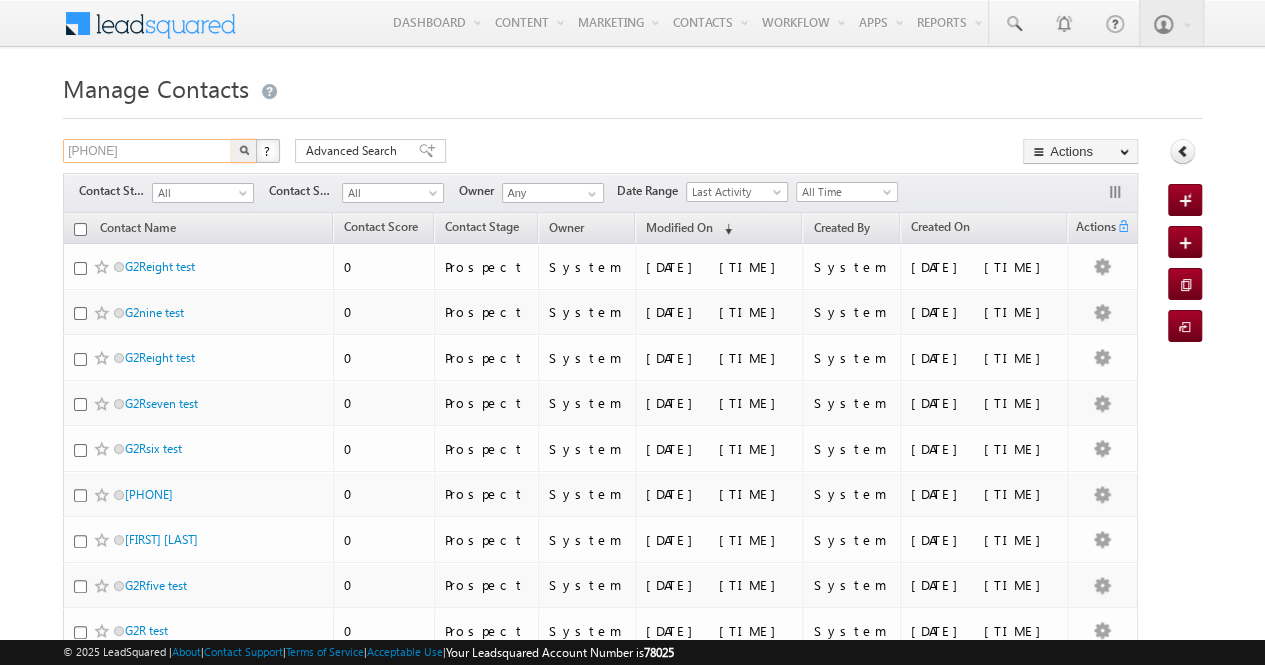 type on "[PHONE]" 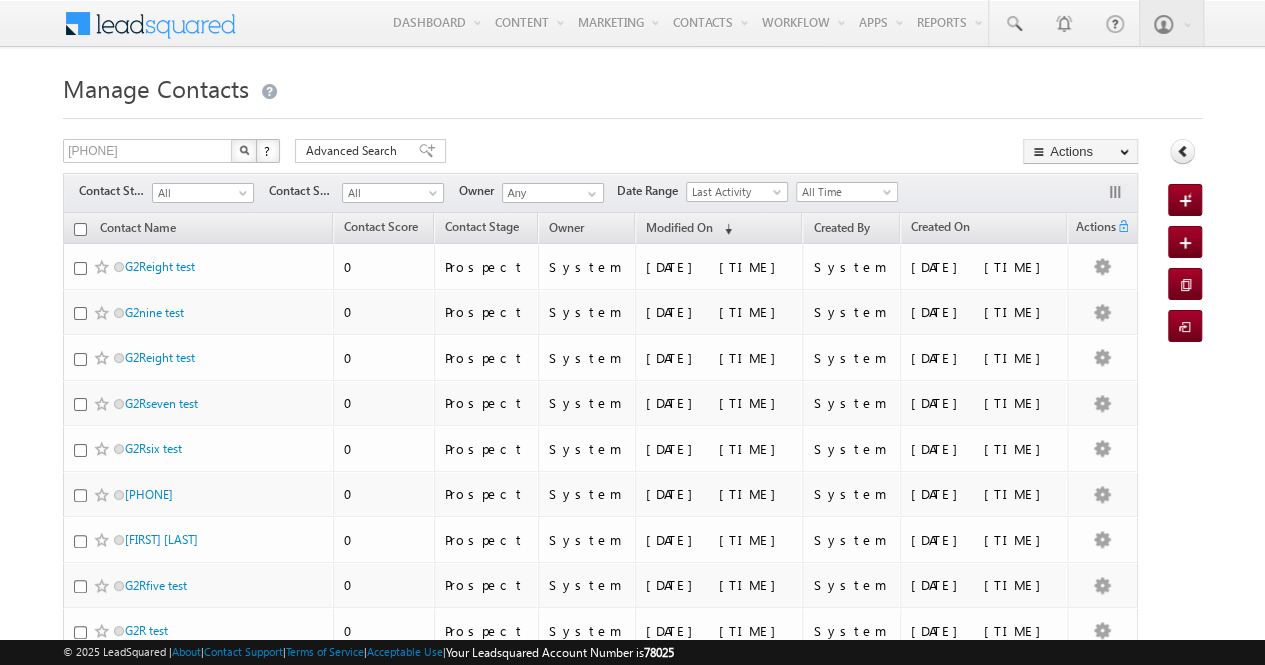 click at bounding box center (244, 150) 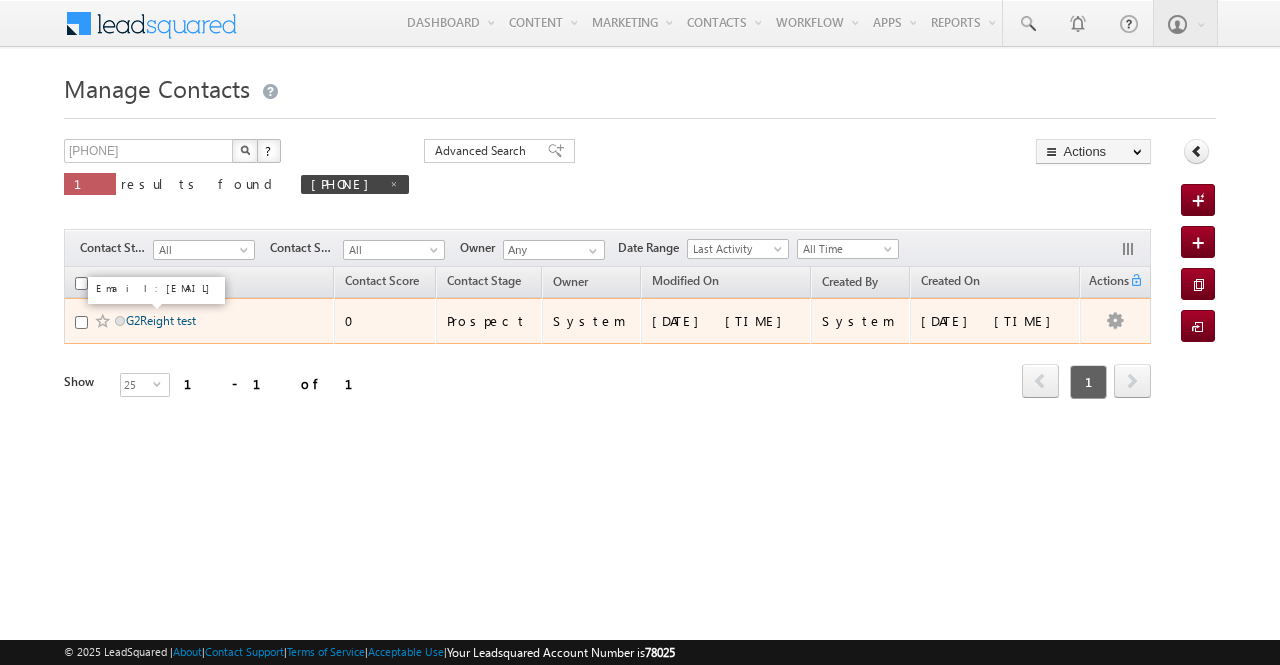 click on "G2Reight test" at bounding box center [161, 320] 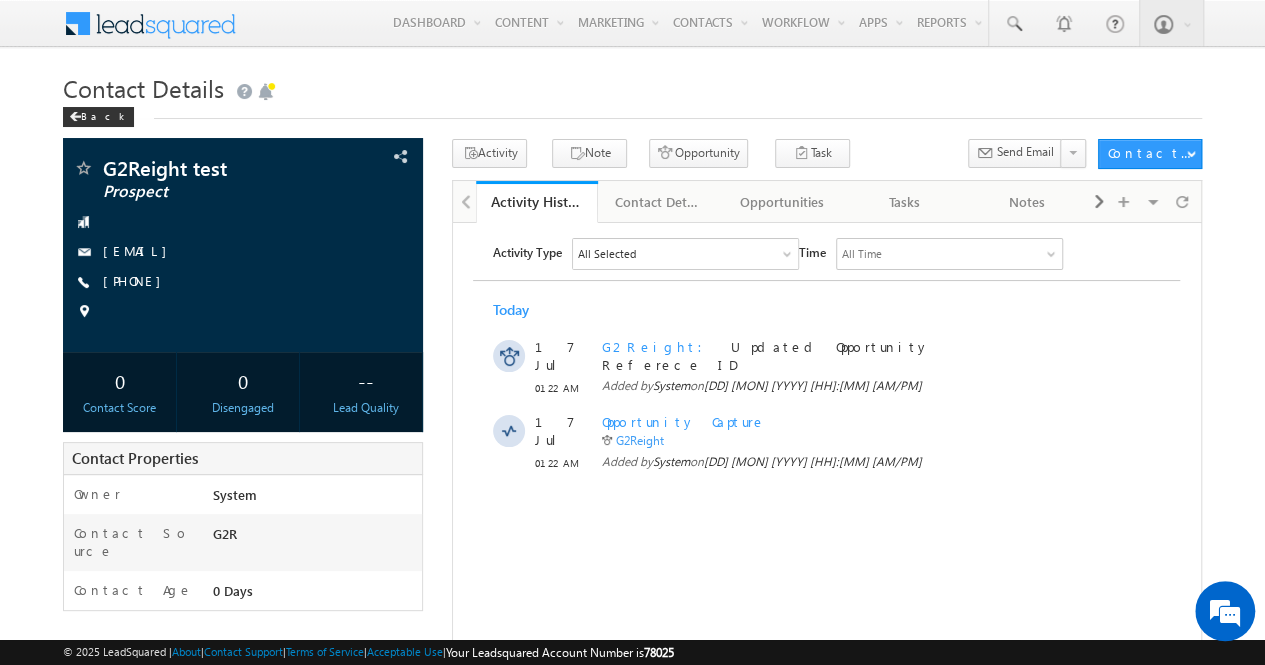 scroll, scrollTop: 0, scrollLeft: 0, axis: both 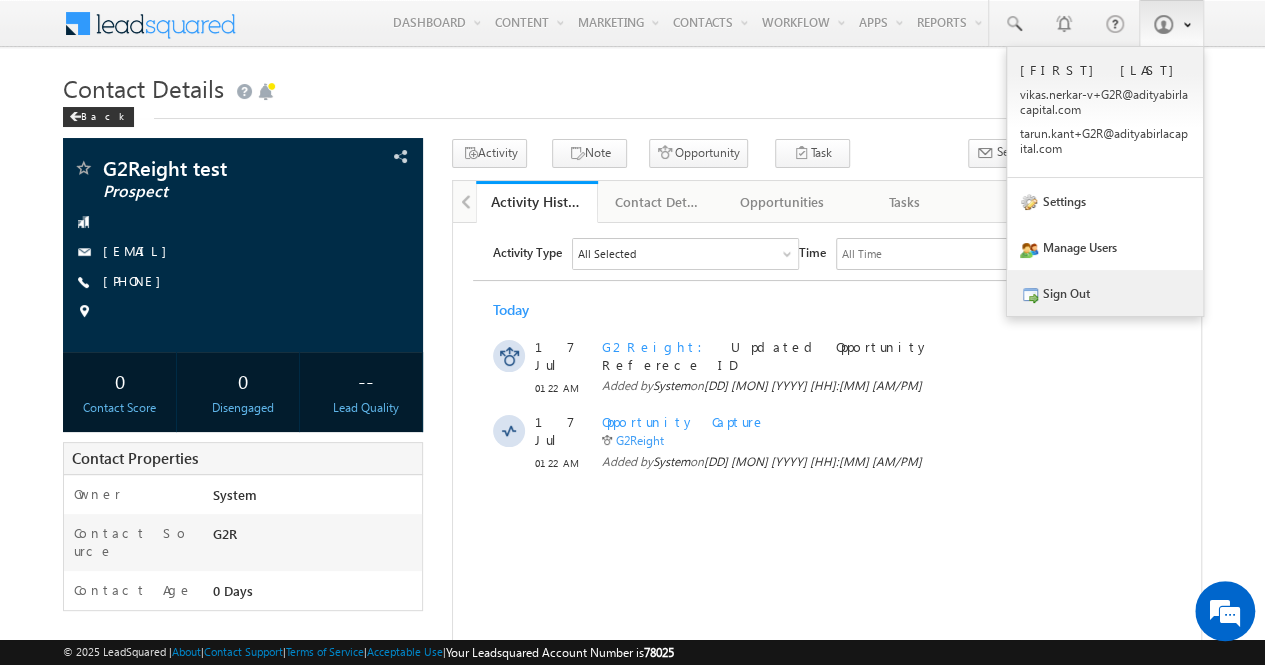 click on "Sign Out" at bounding box center [1105, 293] 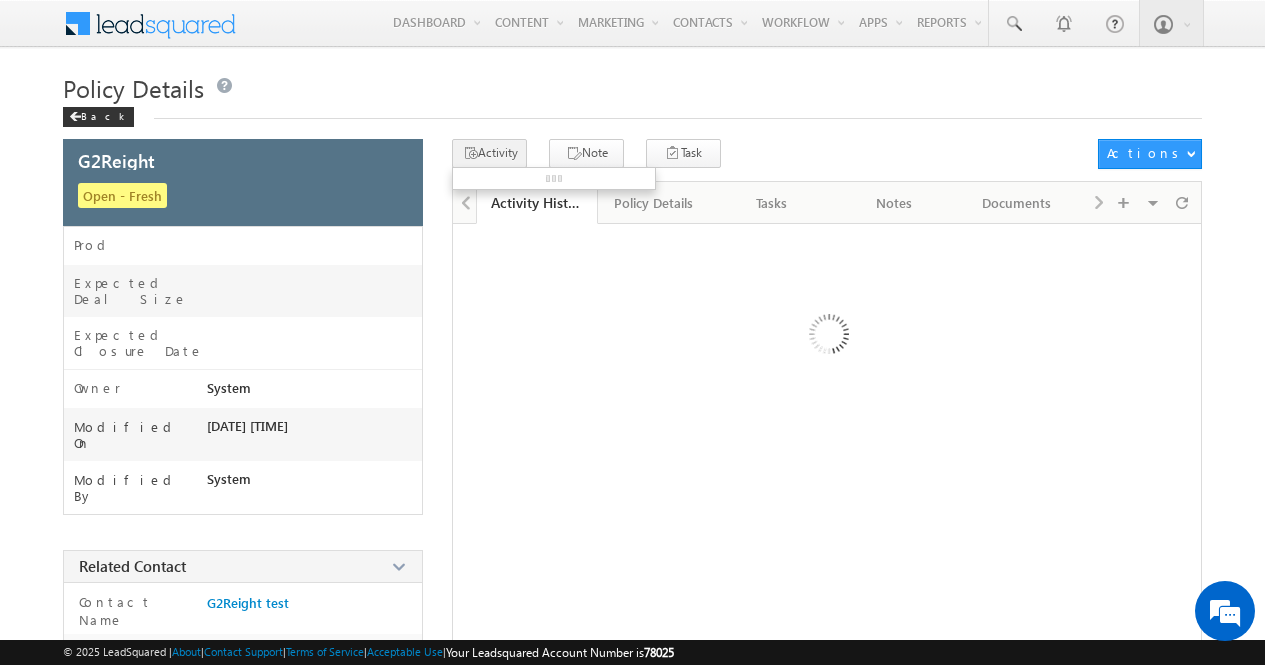 scroll, scrollTop: 0, scrollLeft: 0, axis: both 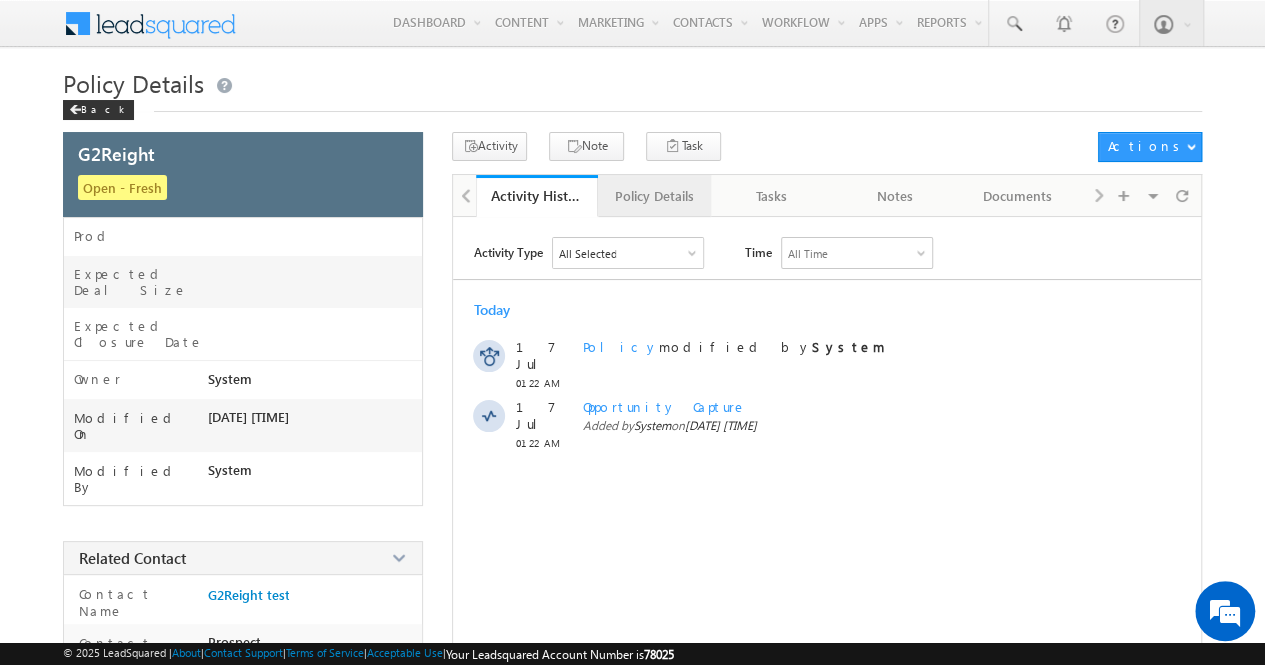 click on "Policy Details" at bounding box center [653, 196] 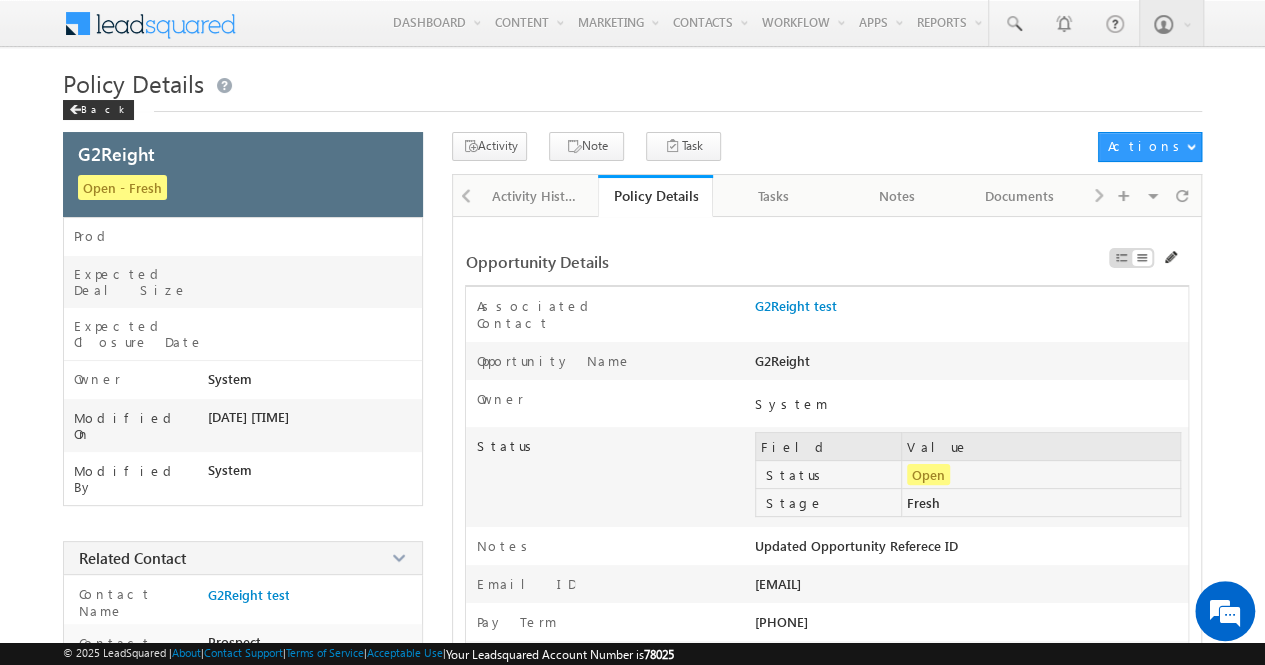scroll, scrollTop: 0, scrollLeft: 0, axis: both 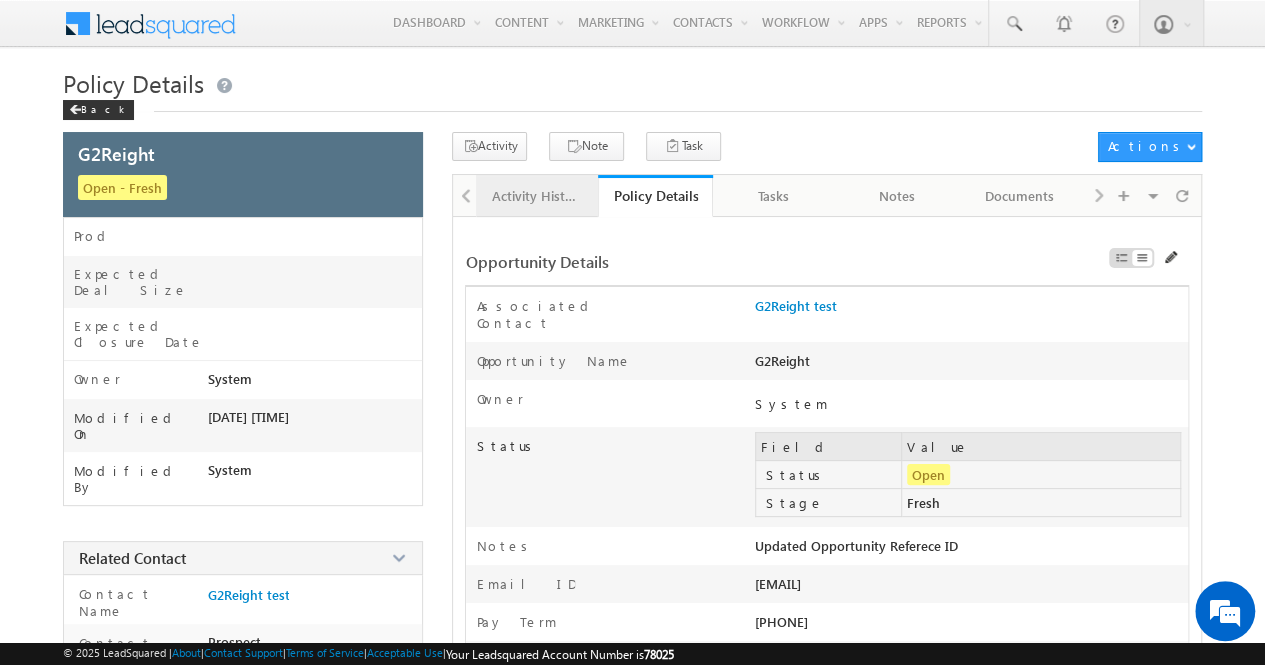 click on "Activity History" at bounding box center (536, 196) 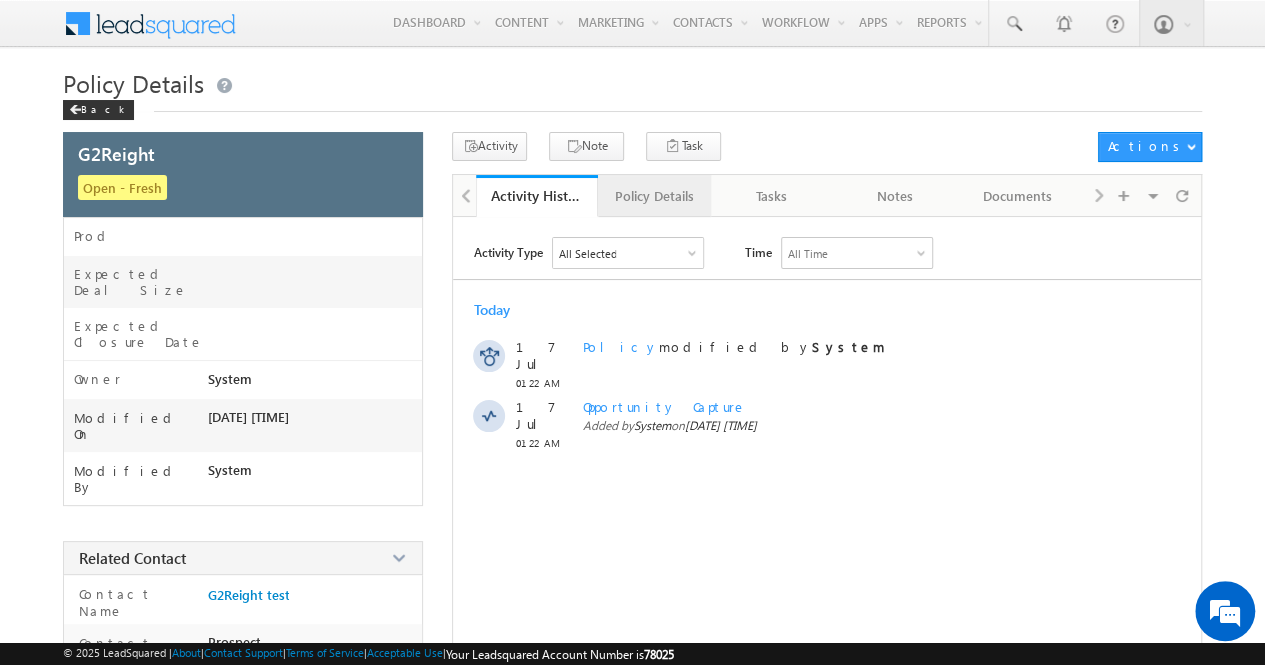 click on "Policy Details" at bounding box center (653, 196) 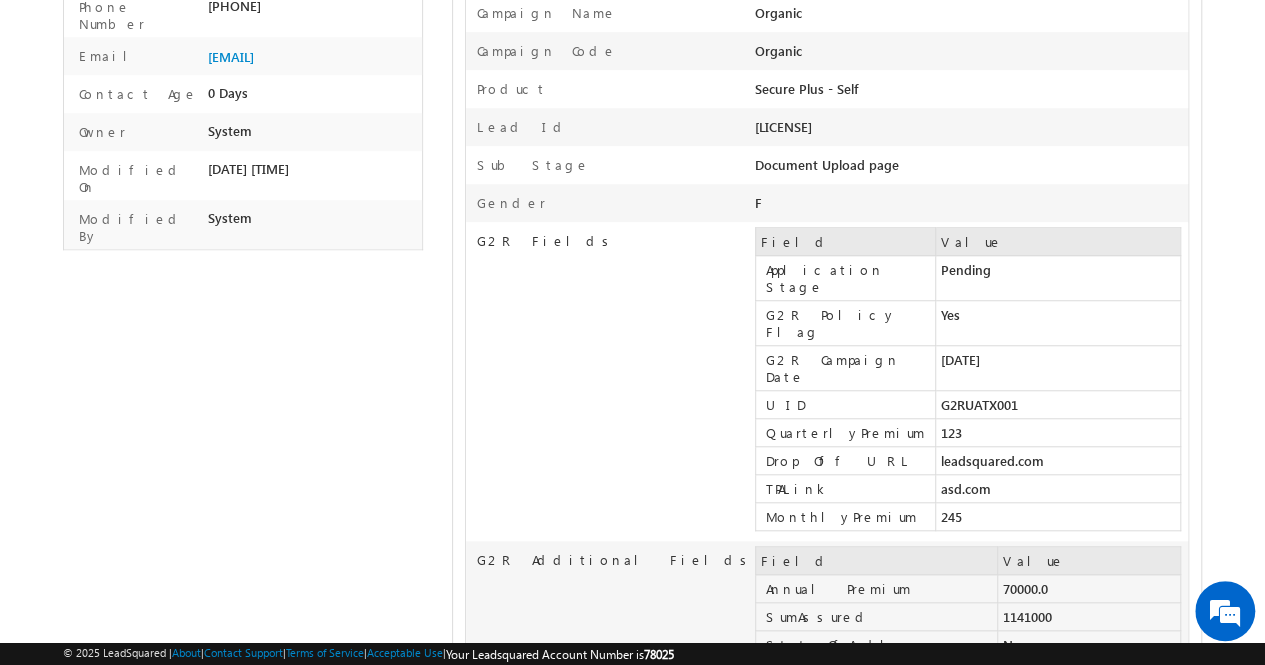 scroll, scrollTop: 686, scrollLeft: 0, axis: vertical 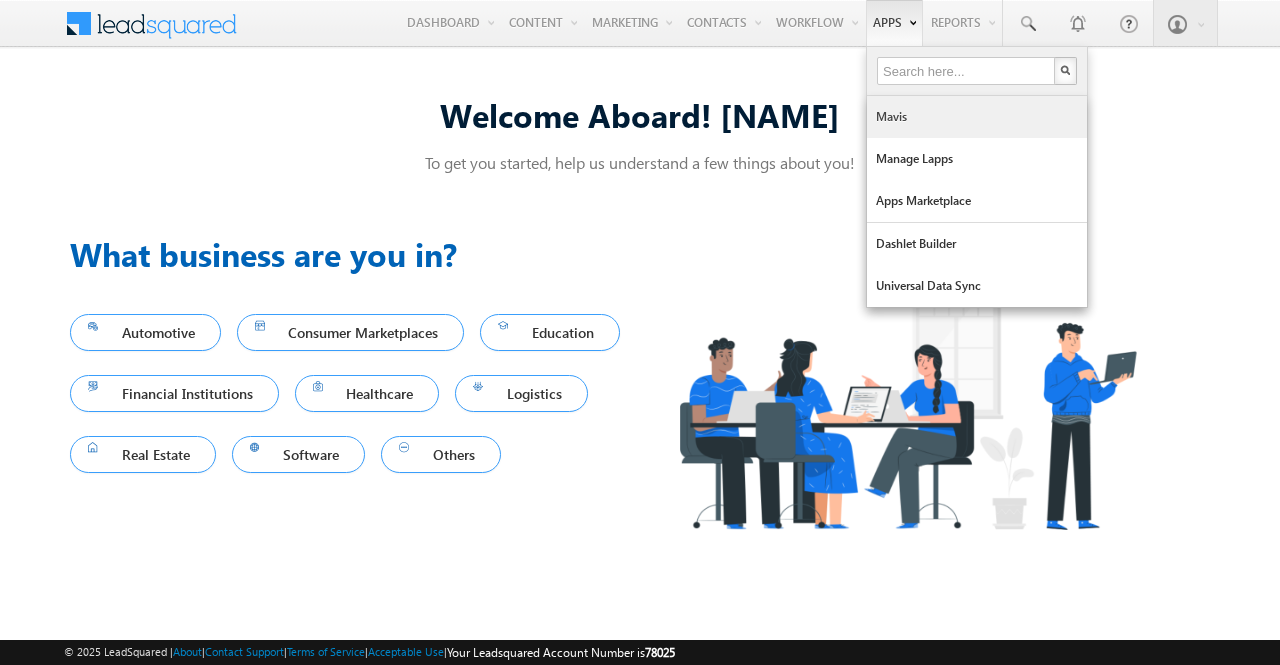 click on "Mavis" at bounding box center [977, 117] 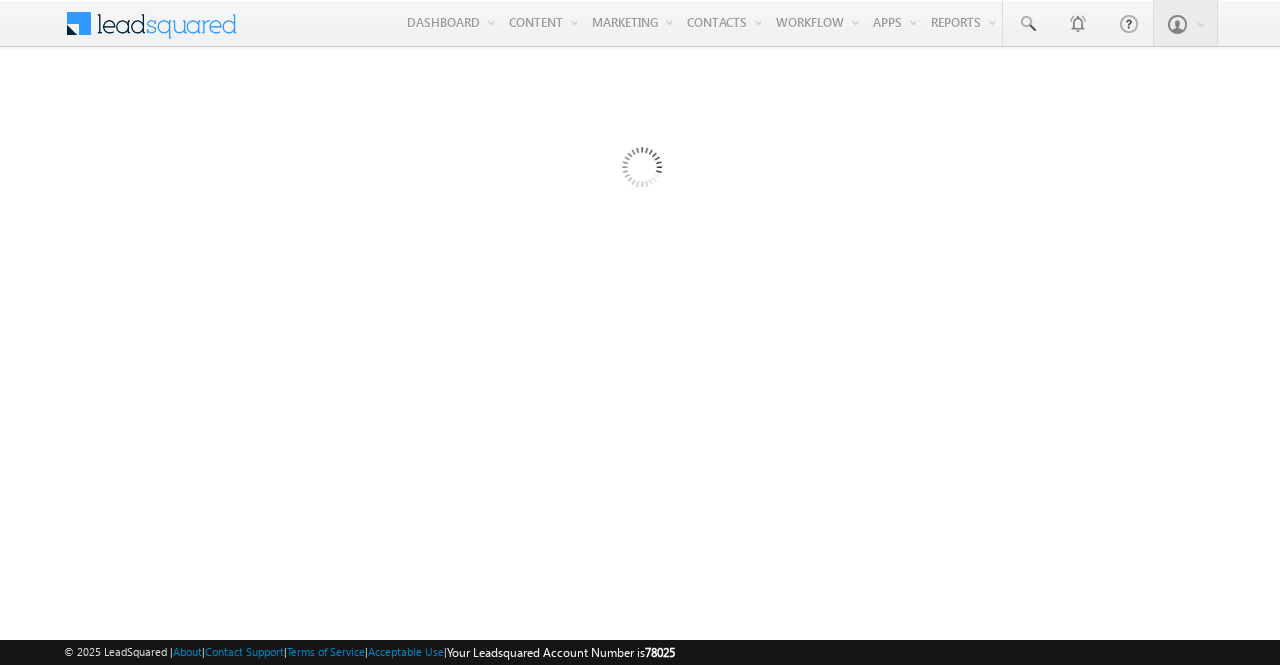 scroll, scrollTop: 0, scrollLeft: 0, axis: both 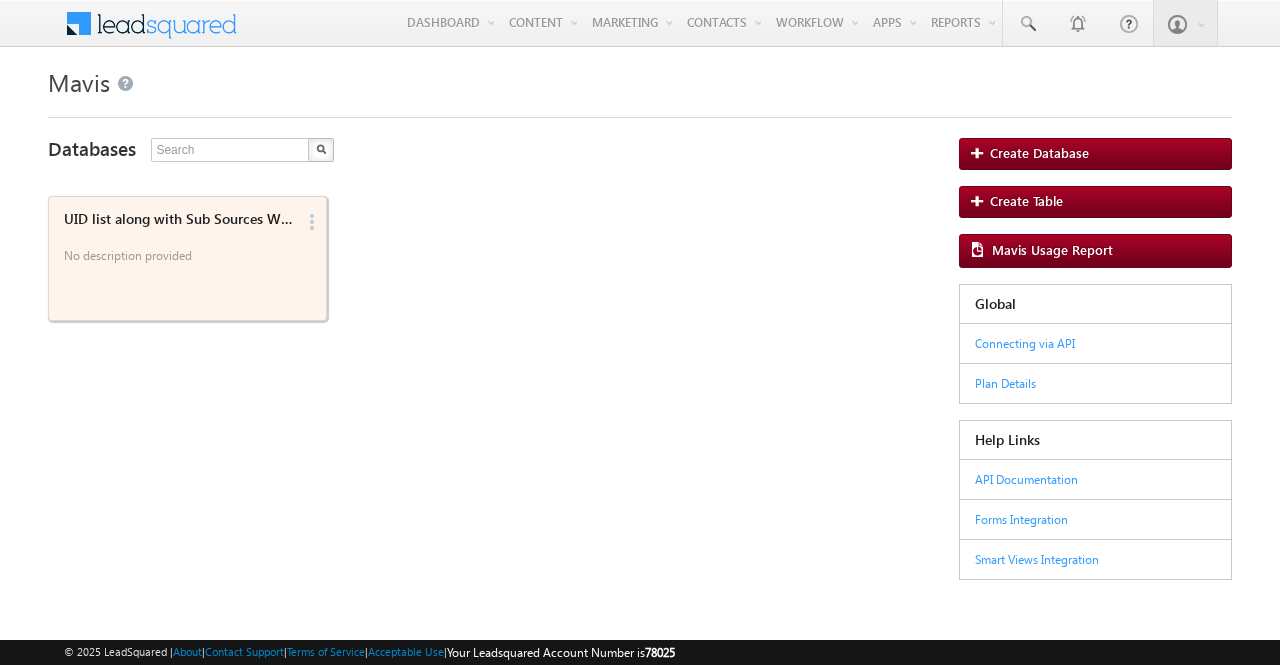 click on "UID list along with Sub Sources WH and NWH   No description provided" at bounding box center (176, 239) 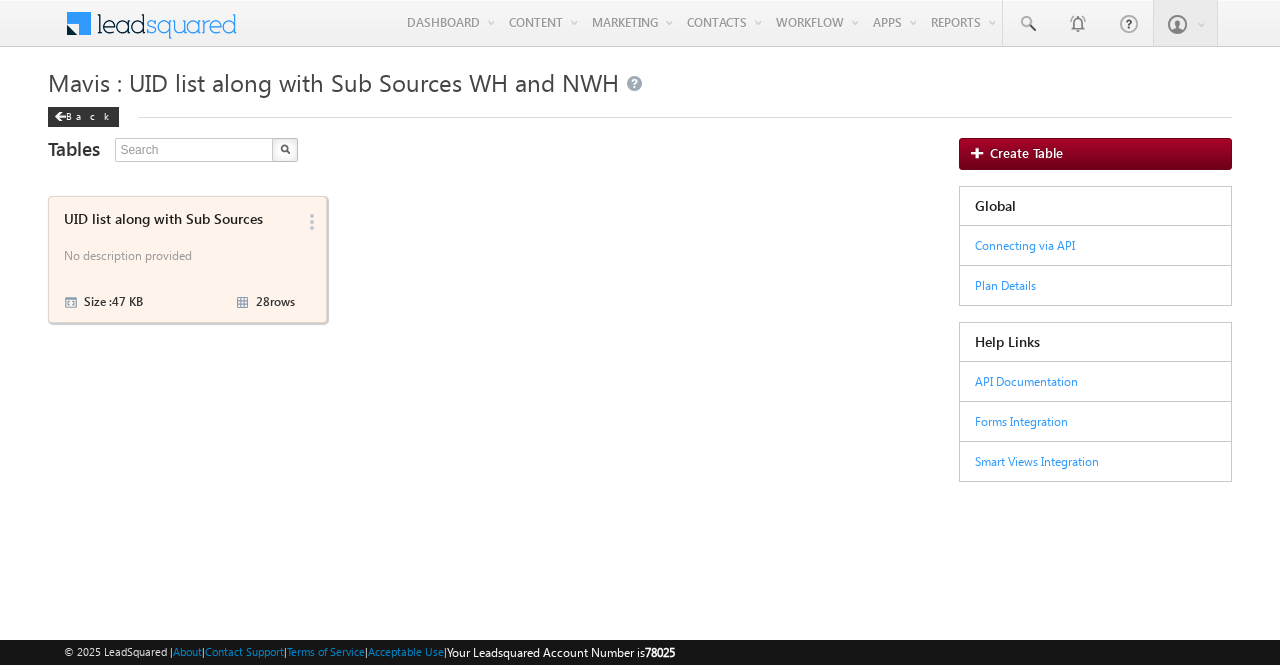 click on "No description provided" at bounding box center (180, 259) 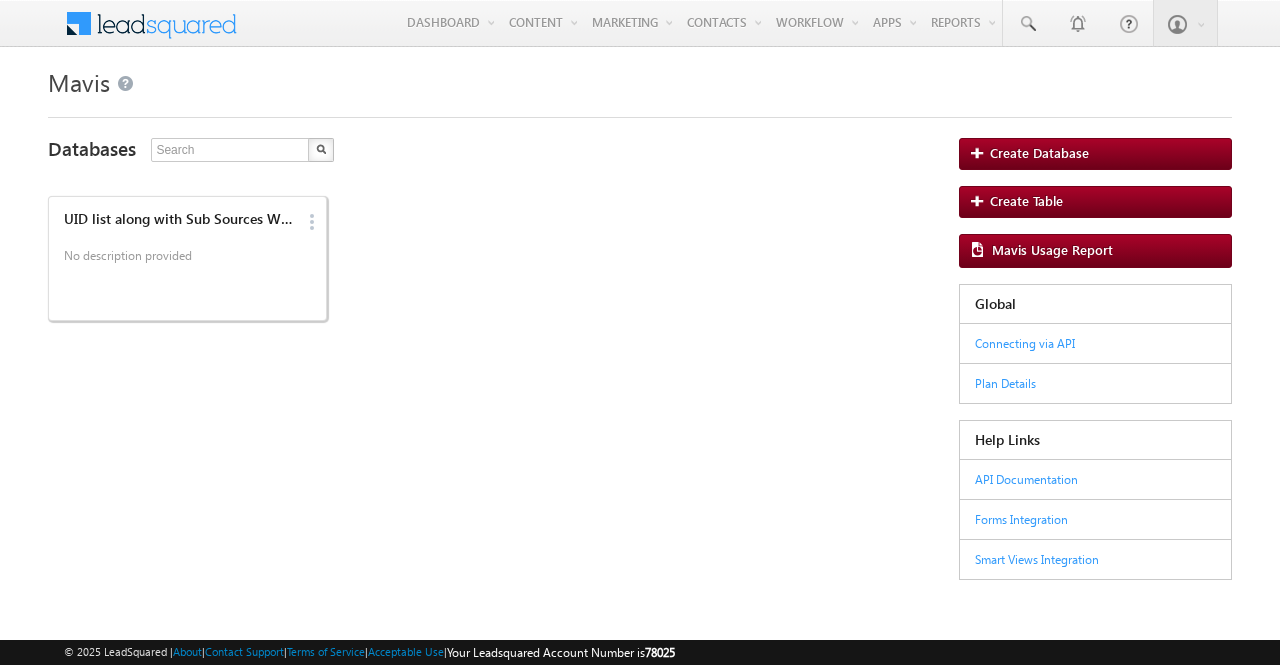 scroll, scrollTop: 0, scrollLeft: 0, axis: both 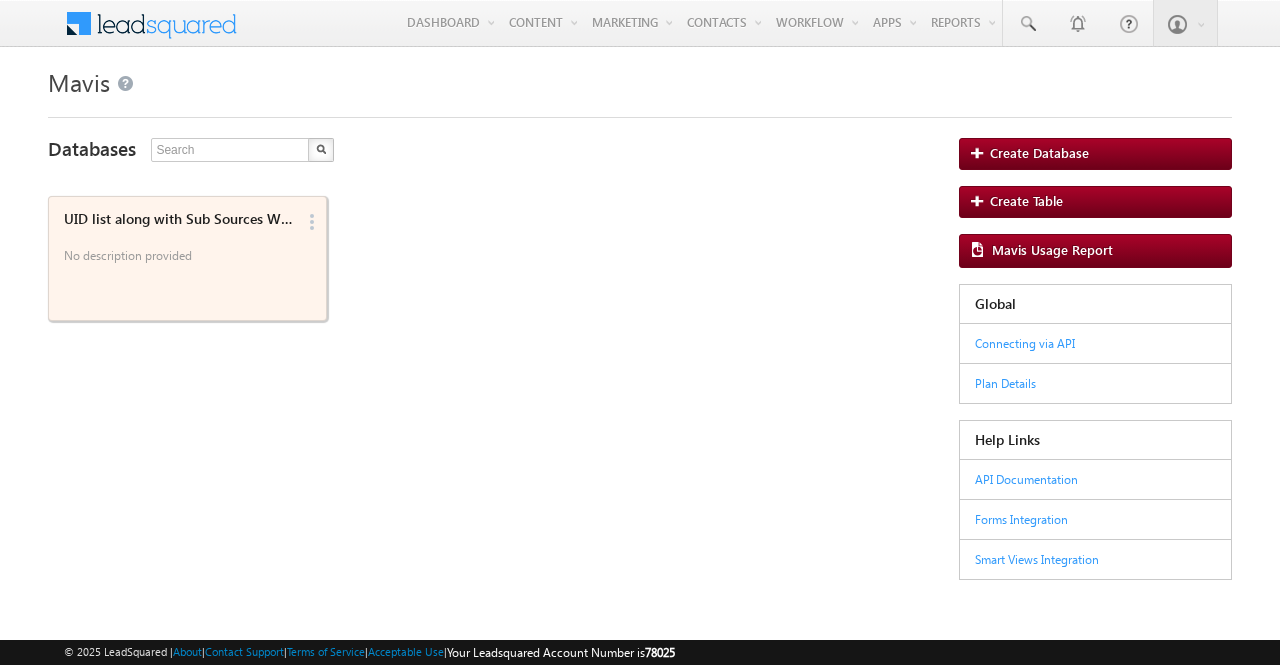 click on "UID list along with Sub Sources WH and NWH" at bounding box center (180, 219) 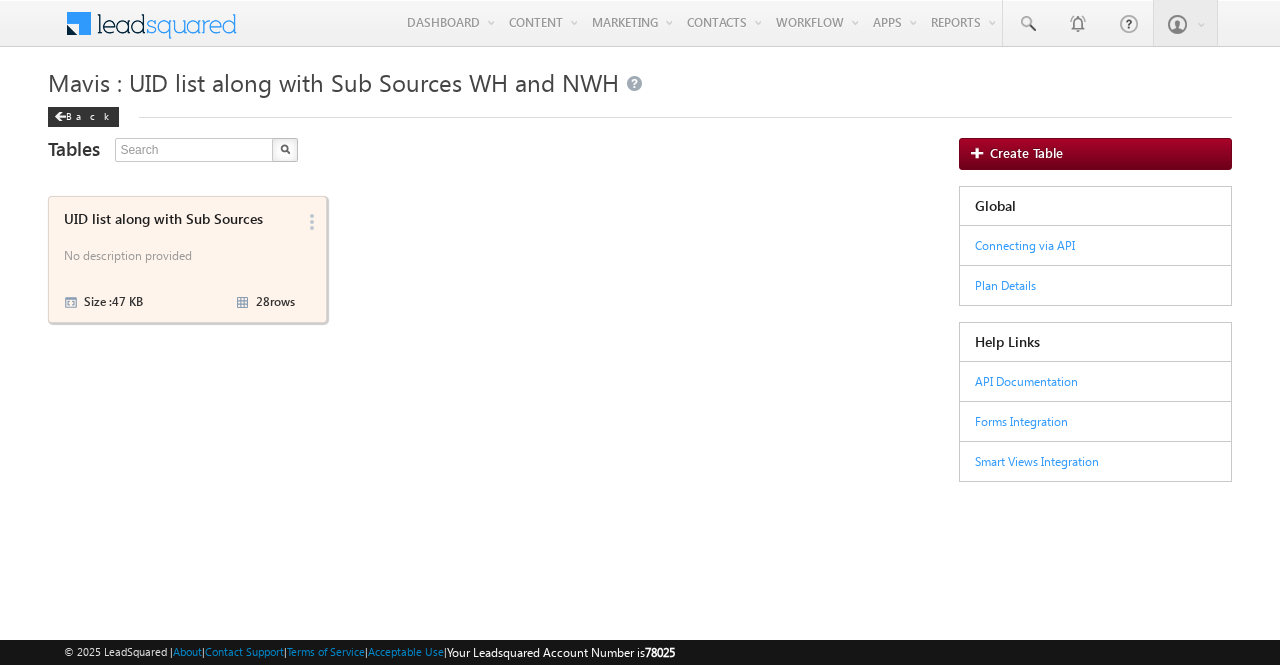 click on "UID list along with Sub Sources" at bounding box center [180, 219] 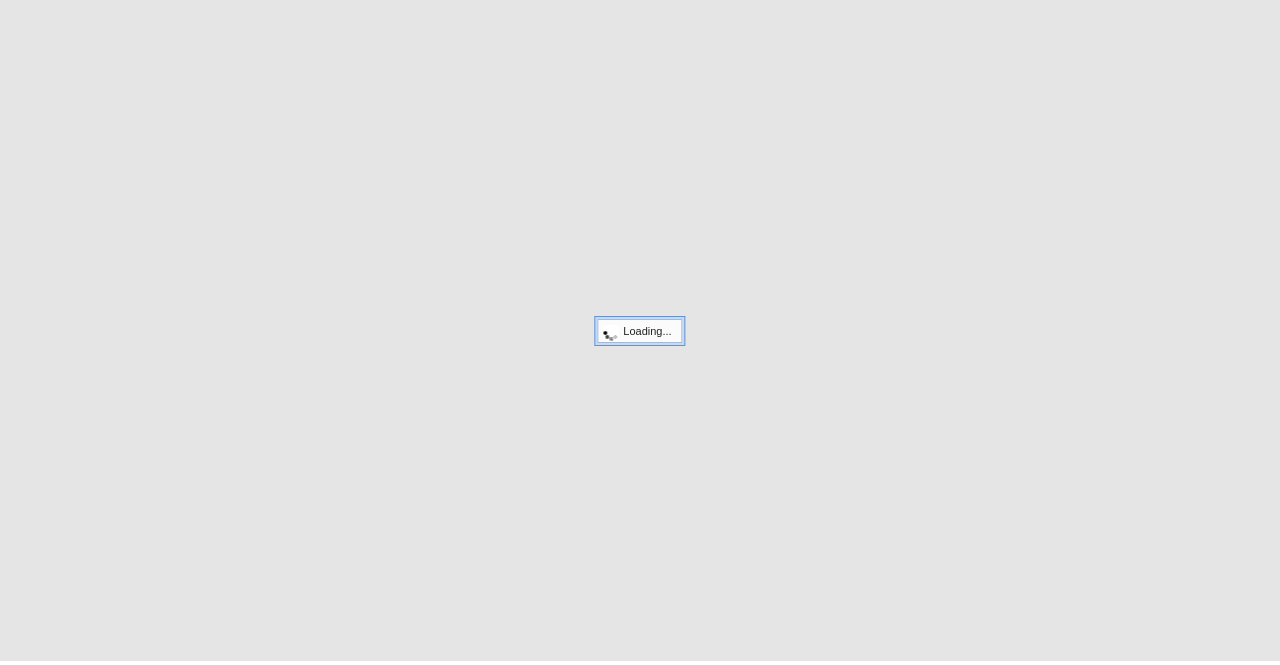 scroll, scrollTop: 0, scrollLeft: 0, axis: both 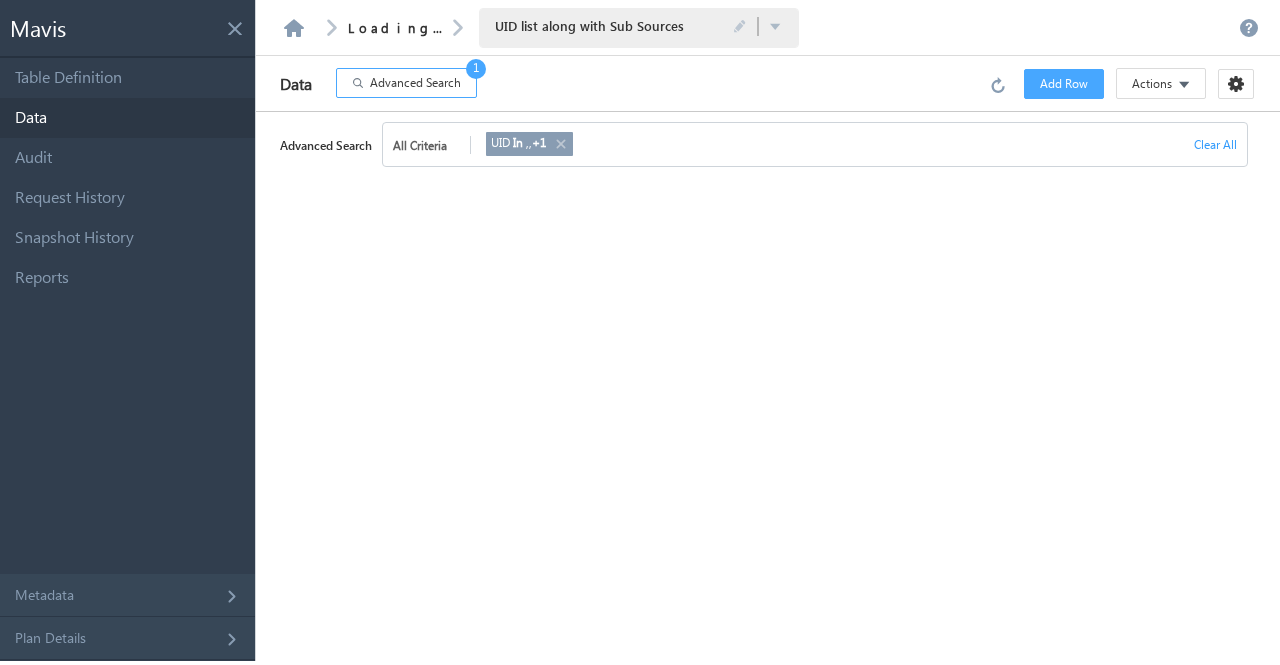 click at bounding box center (560, 144) 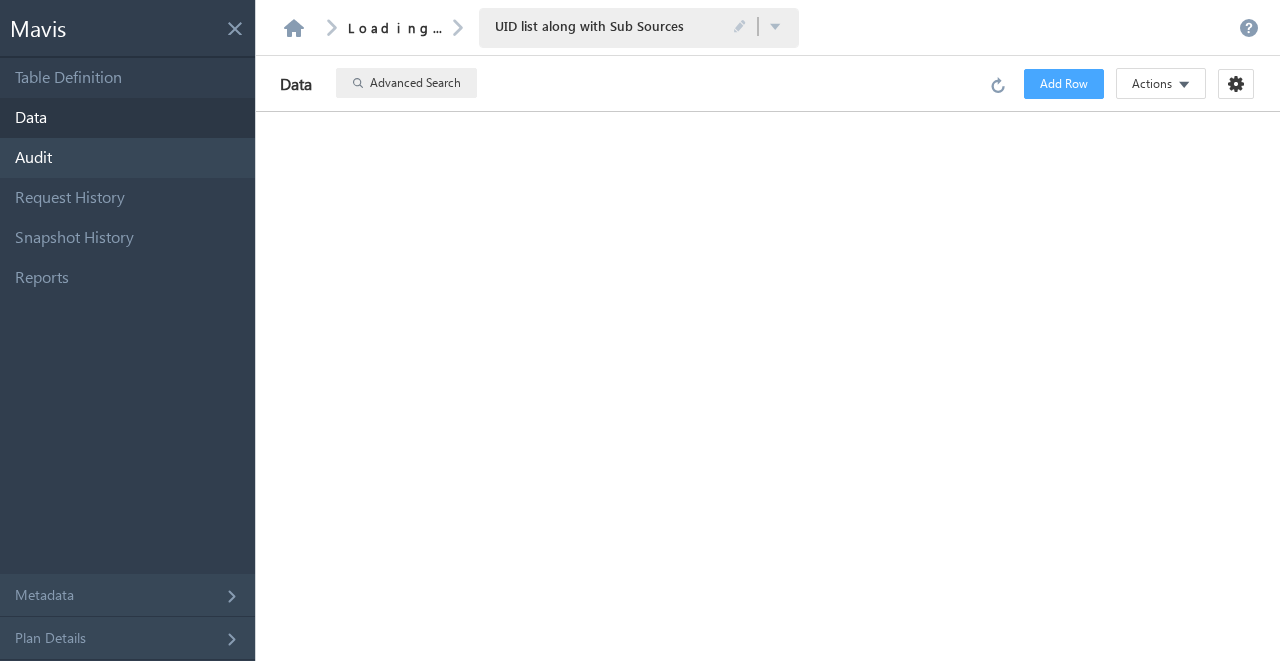 click on "Audit" at bounding box center (127, 158) 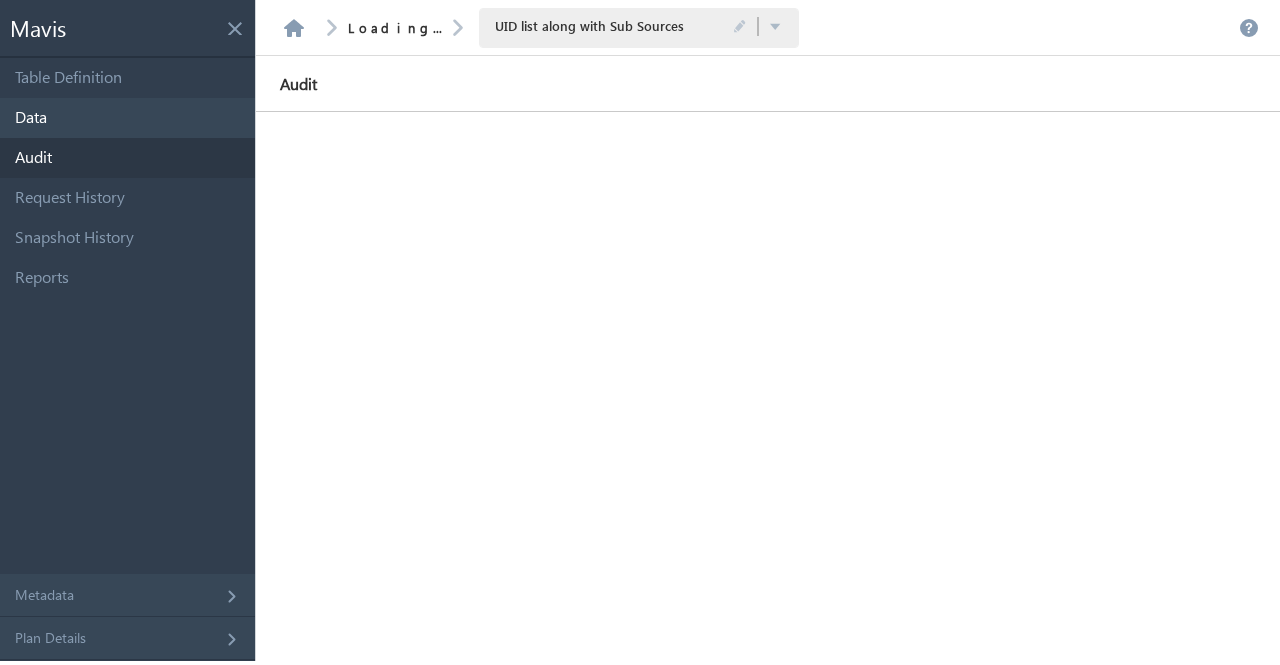 click on "Data" at bounding box center [127, 118] 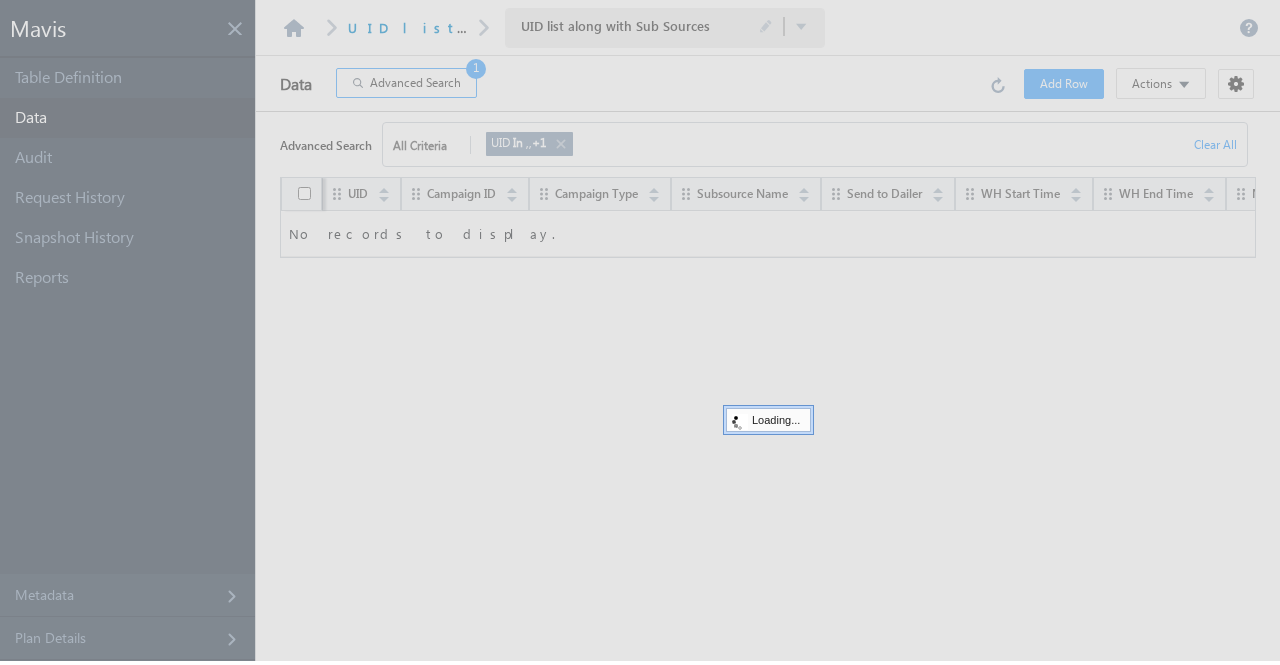 scroll, scrollTop: 0, scrollLeft: 0, axis: both 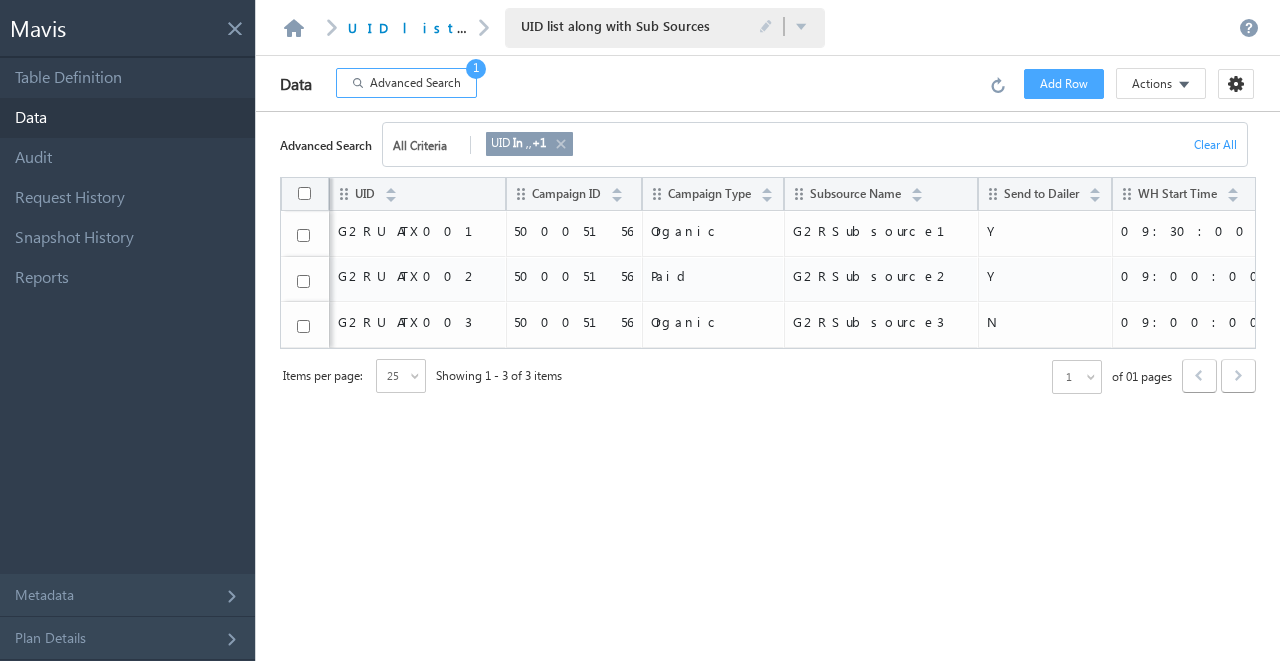 click at bounding box center (560, 144) 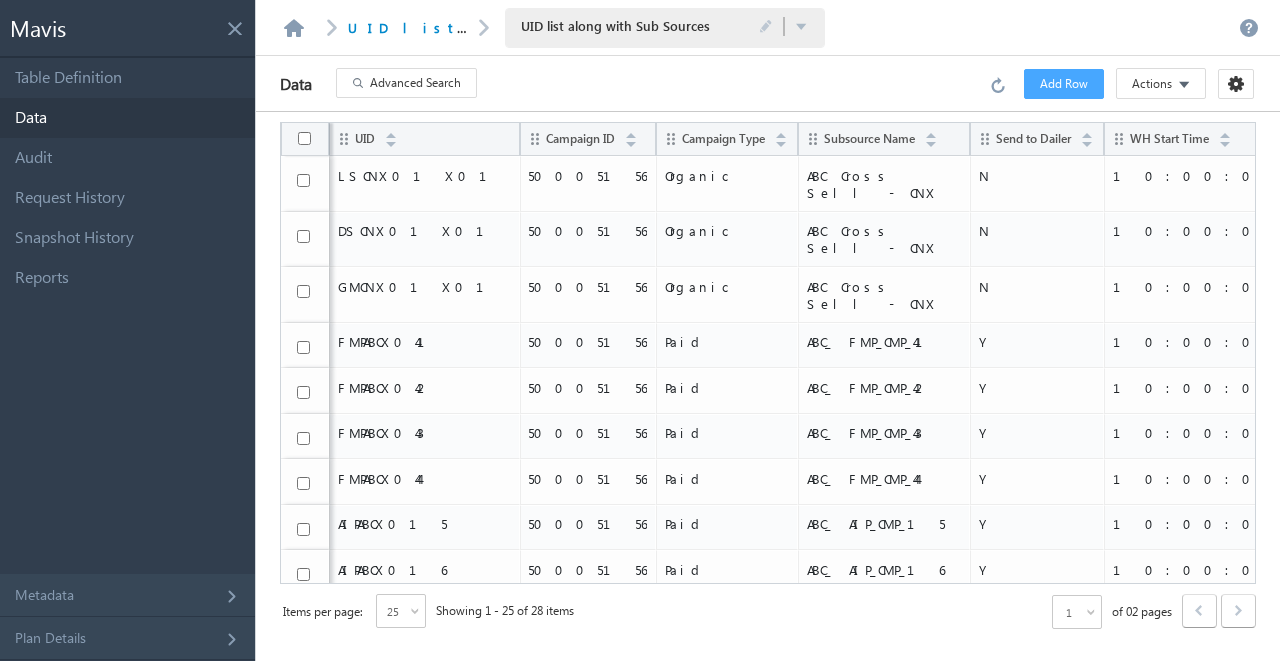 click on "Advanced Search" at bounding box center [415, 83] 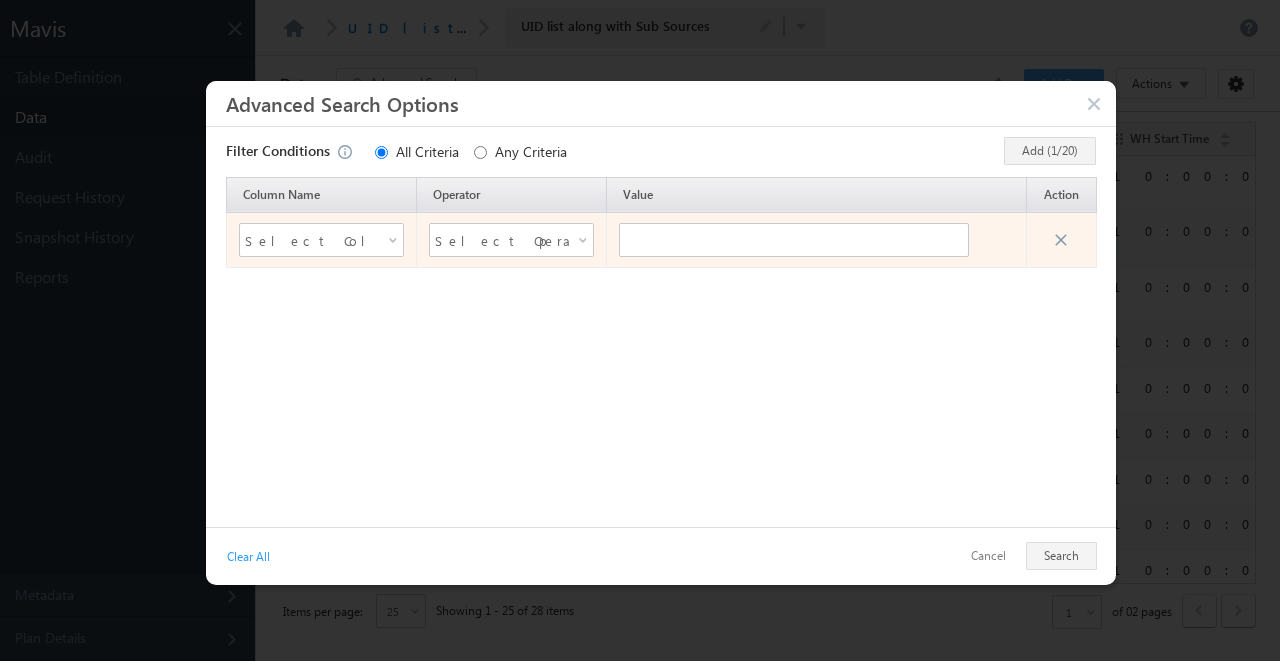 click on "Select Column Name" at bounding box center [321, 240] 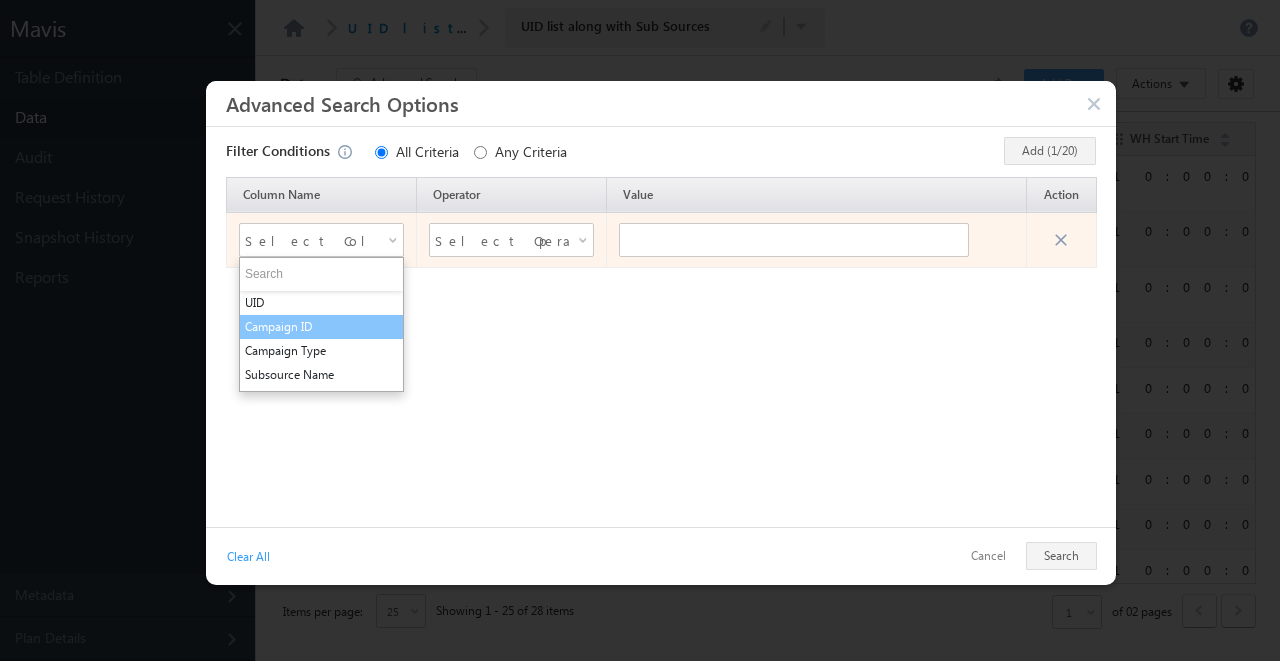 click on "Campaign ID" at bounding box center (321, 327) 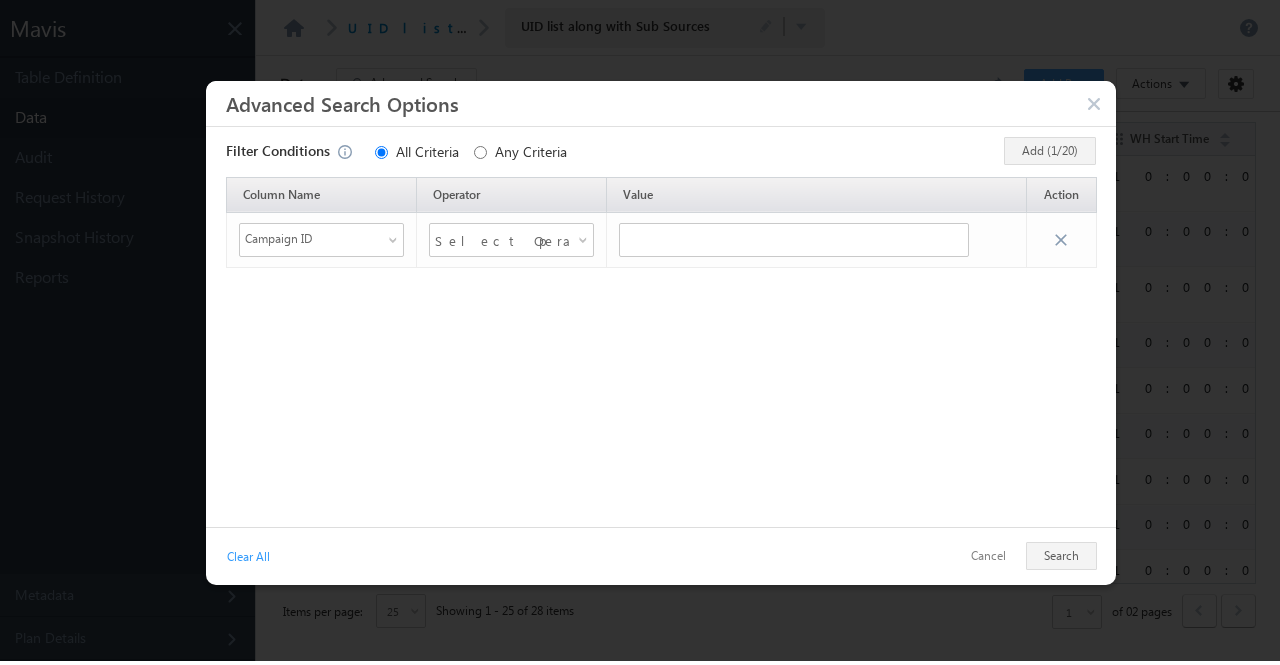click on "Select Operator" at bounding box center (499, 240) 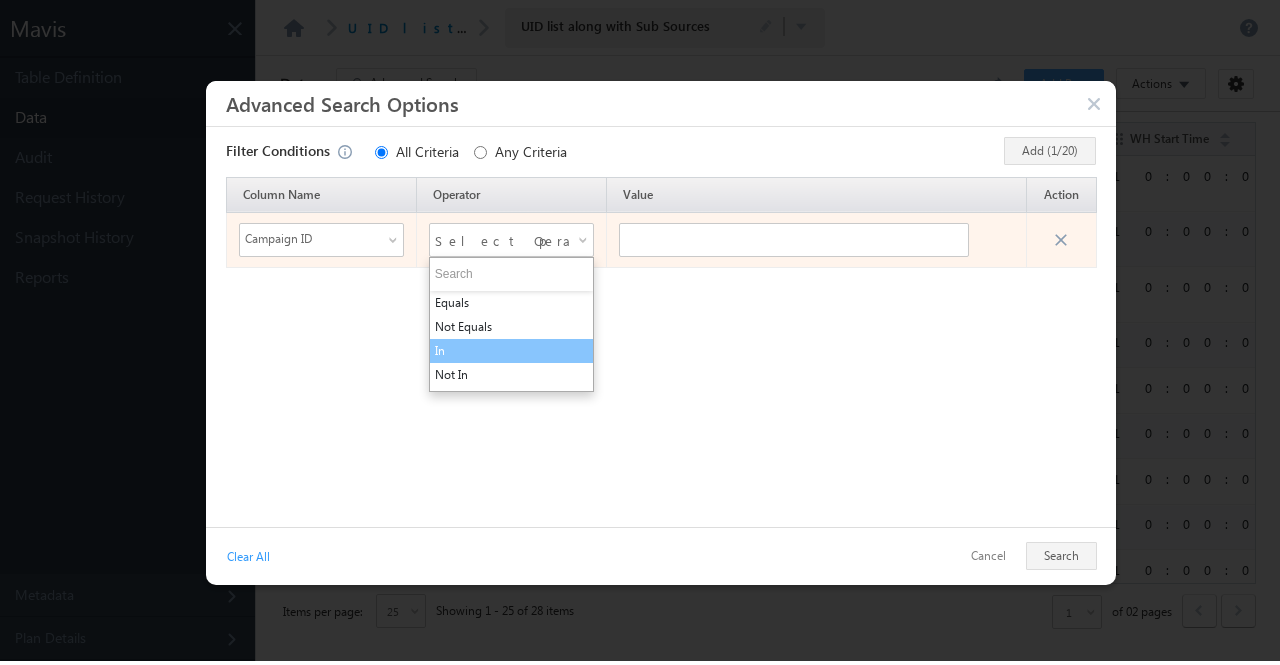 click on "In" at bounding box center [511, 351] 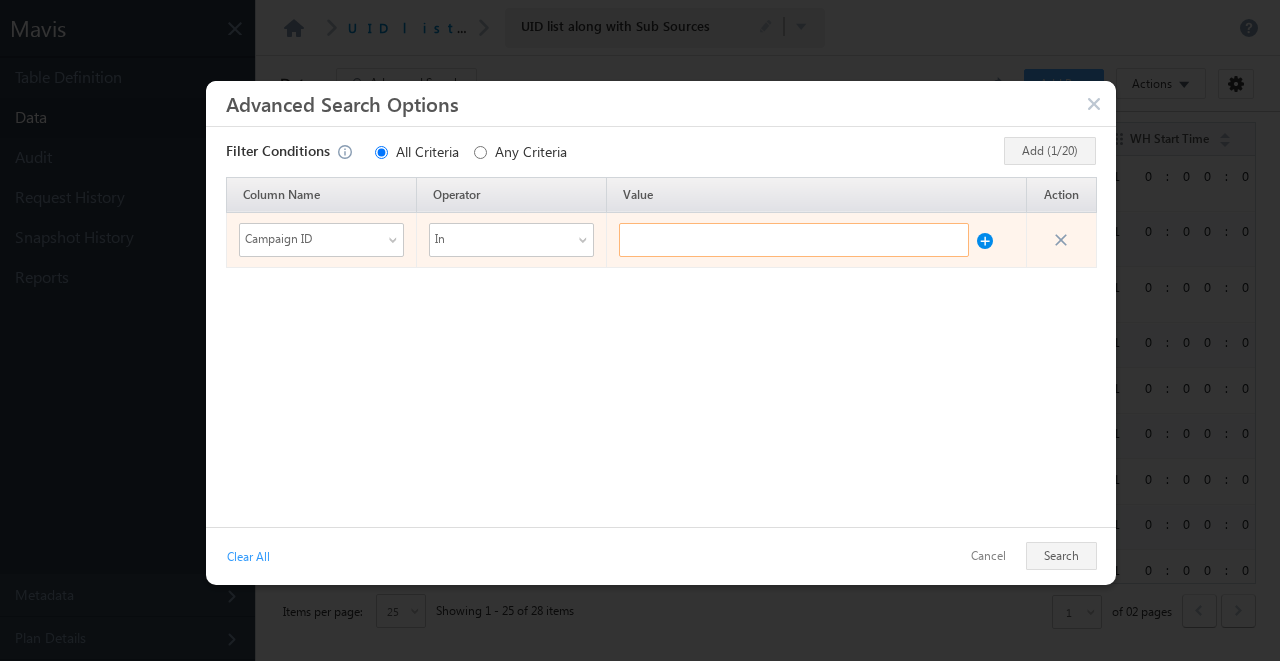 click at bounding box center [794, 240] 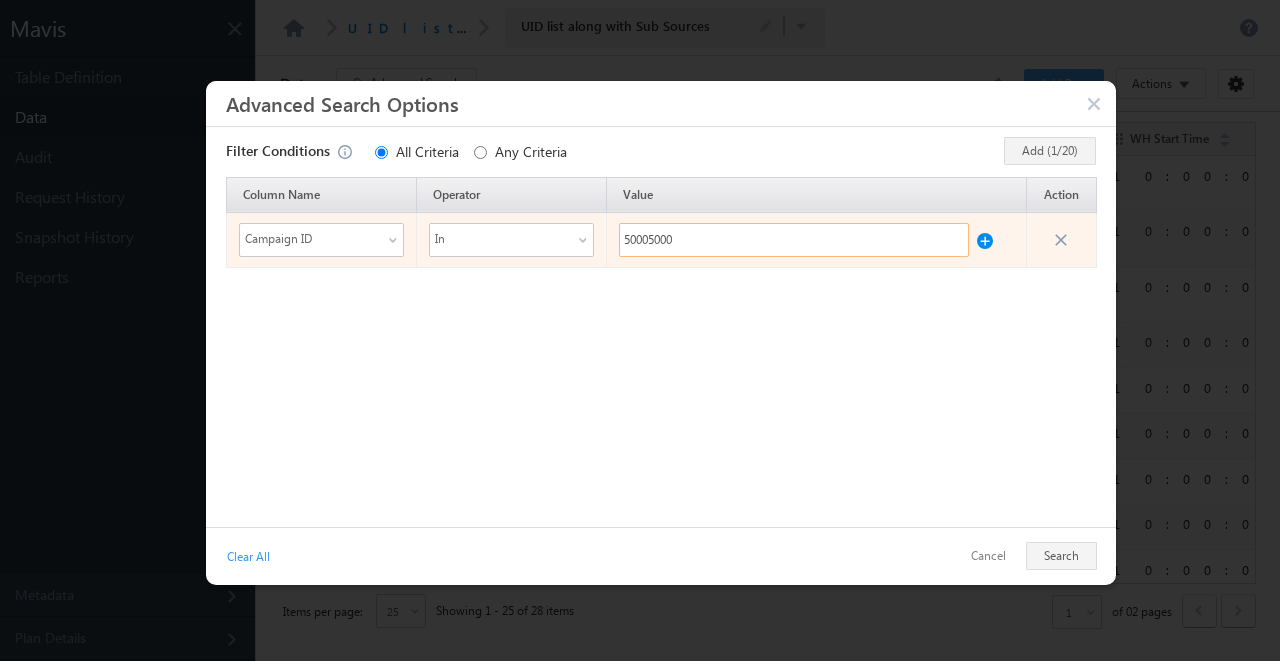 type on "50005000" 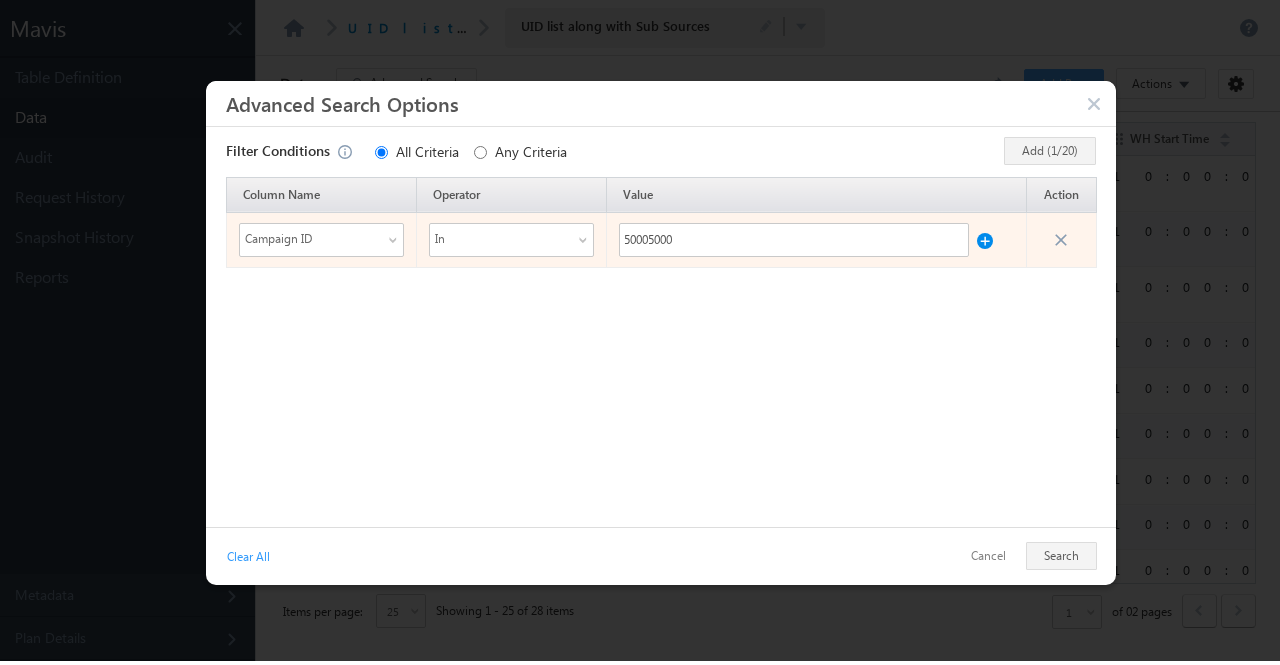 click at bounding box center [985, 236] 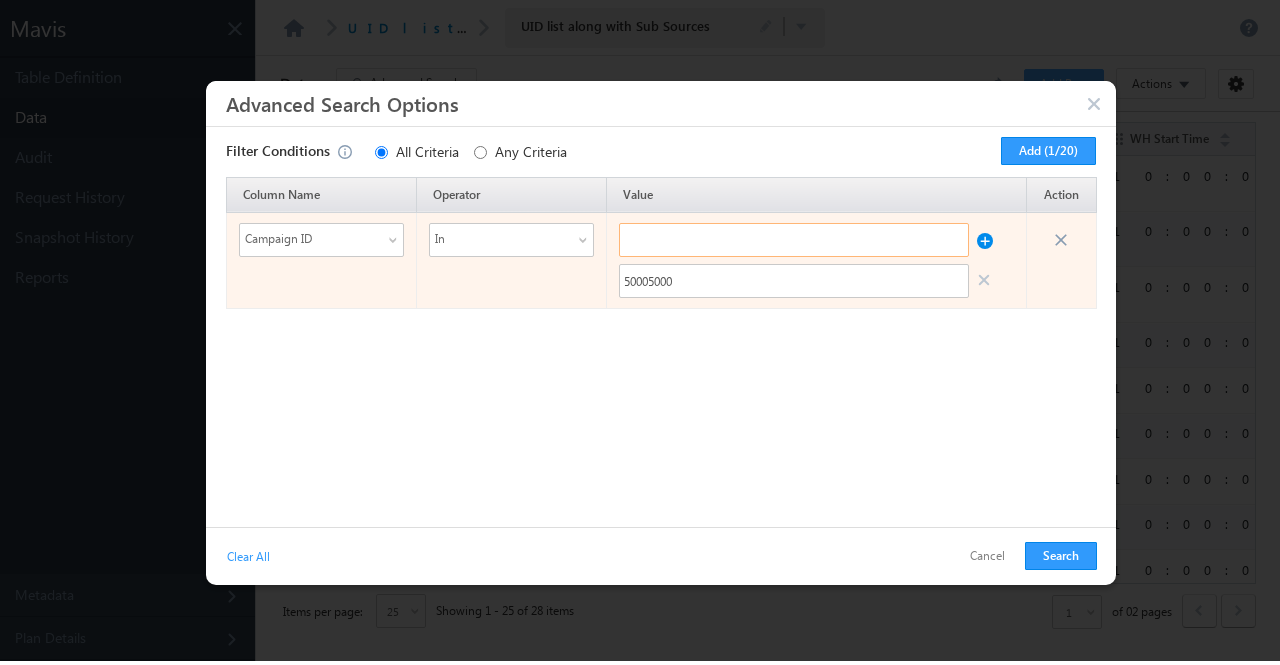click at bounding box center [794, 240] 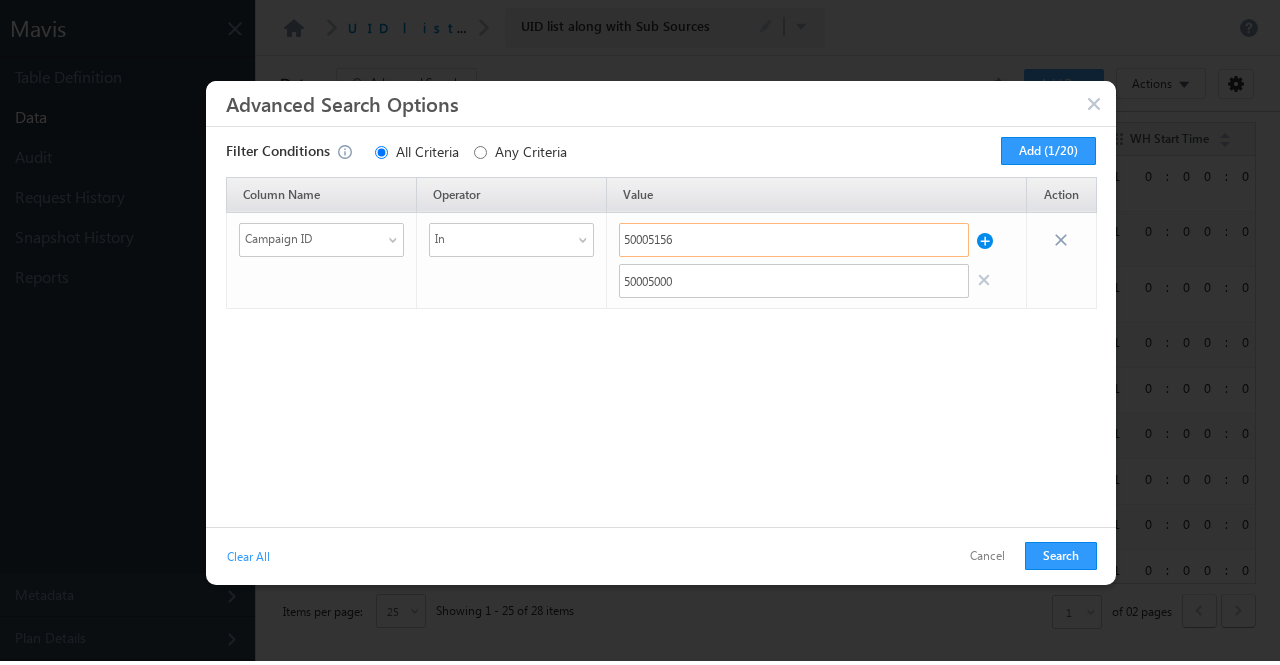 type on "50005156" 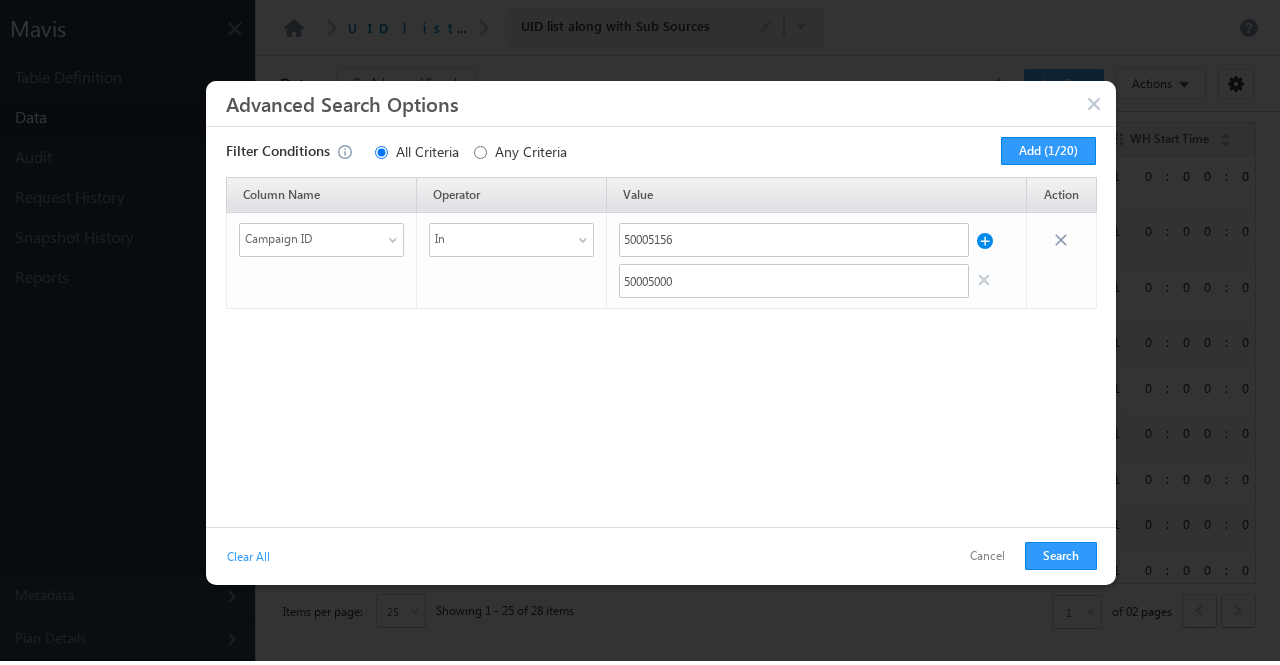 click at bounding box center (985, 236) 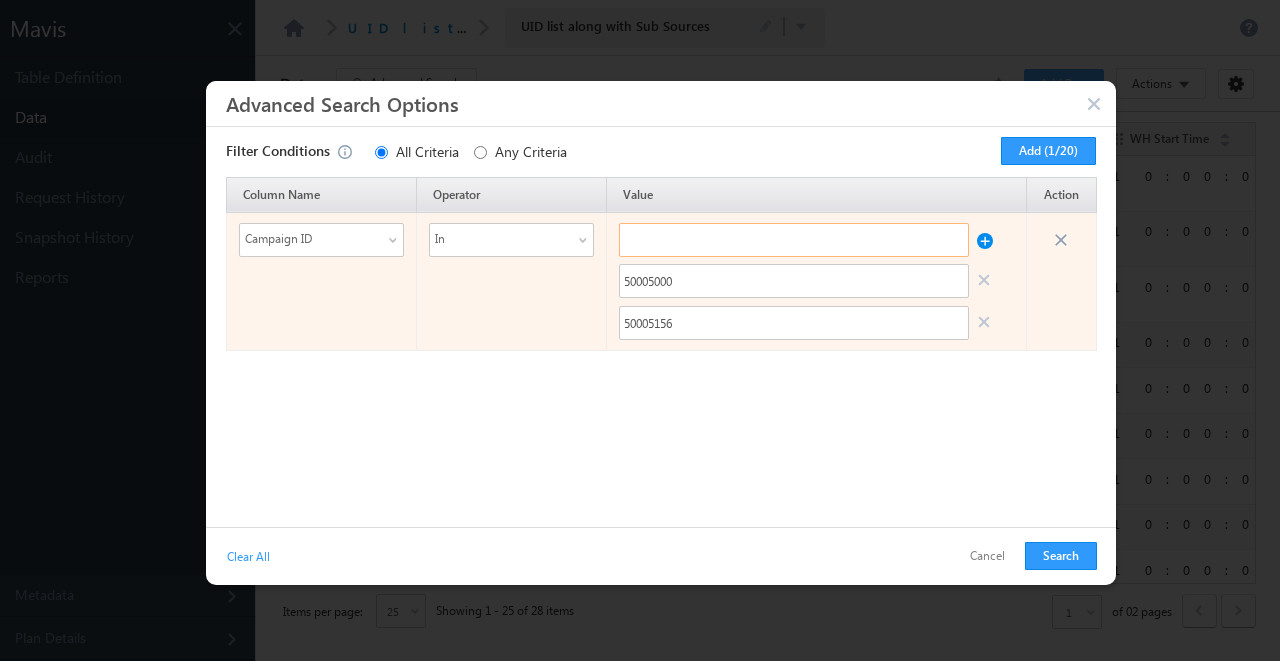 click at bounding box center (794, 240) 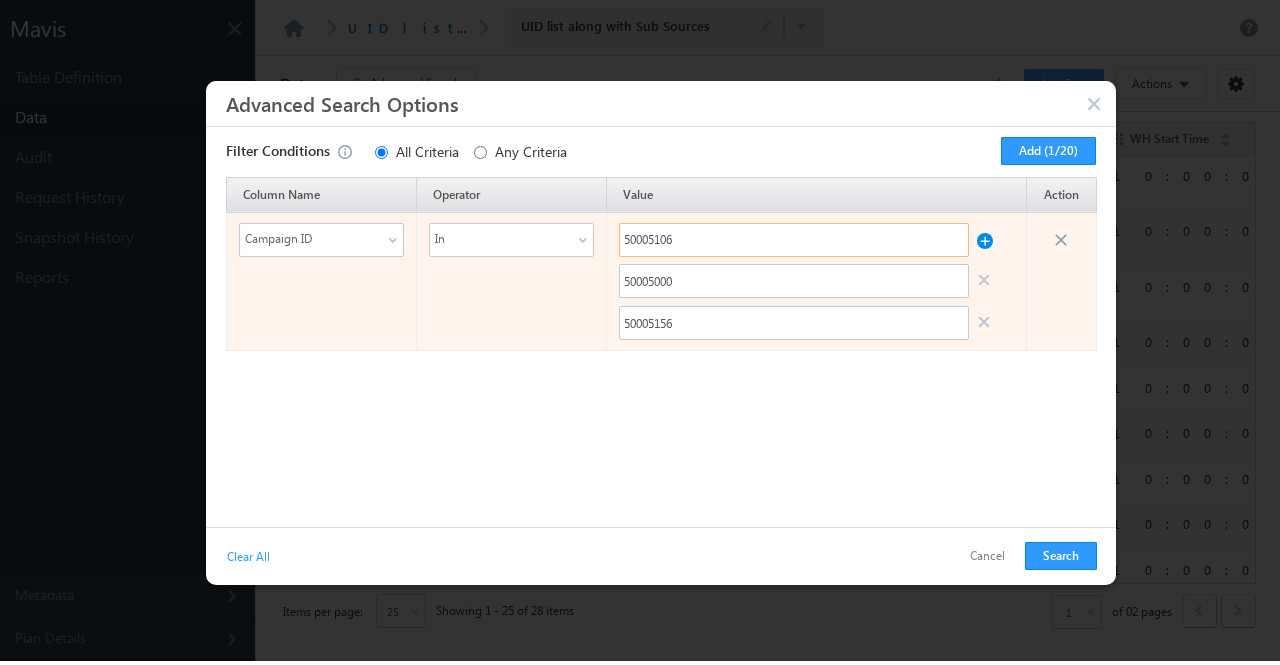 type on "50005106" 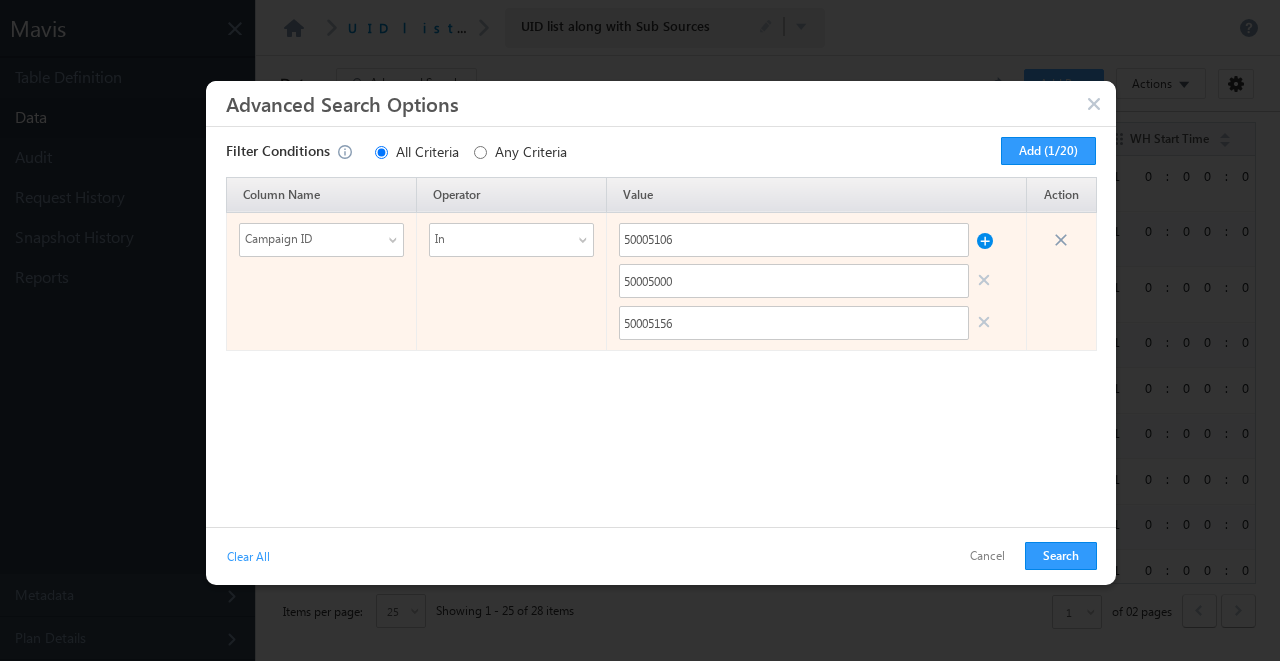 click on "50005106" at bounding box center [816, 240] 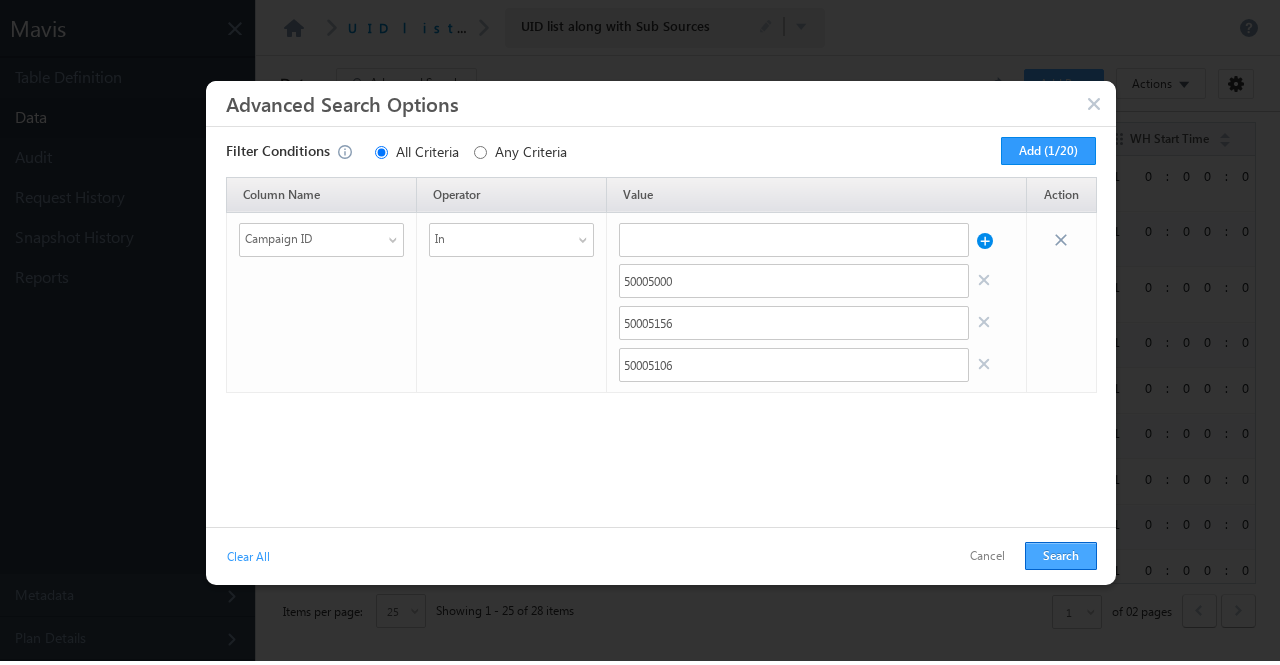 click on "Search" at bounding box center (1061, 556) 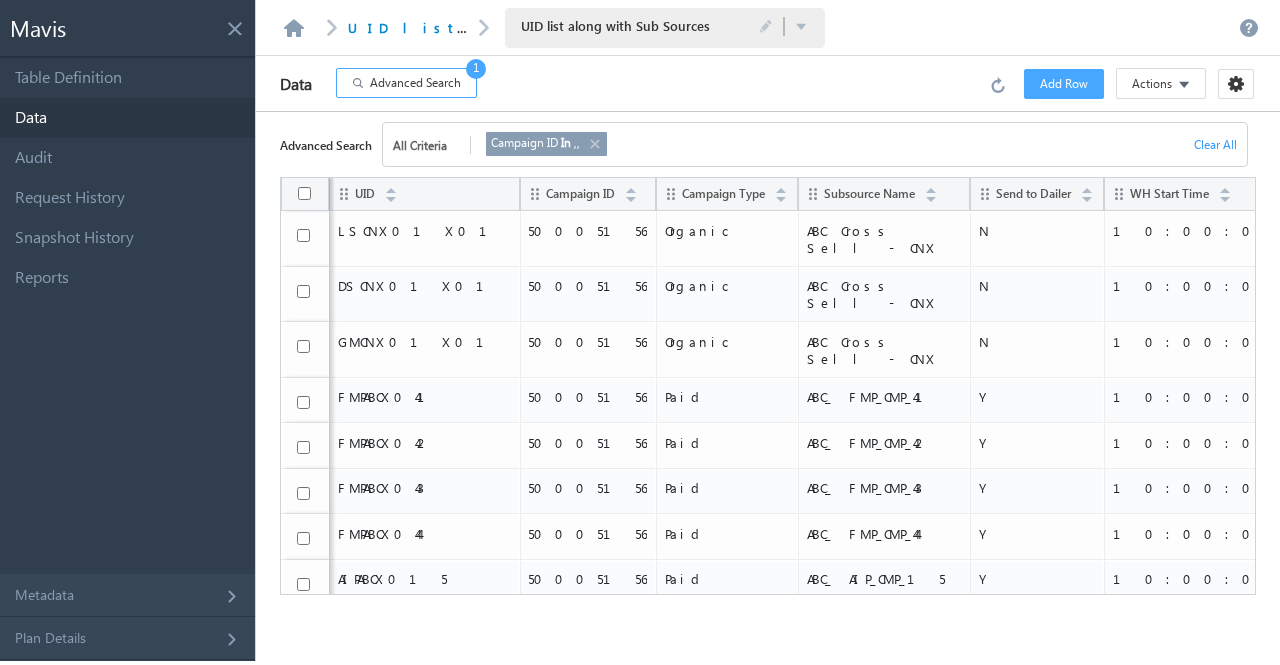 click on "Advanced Search 1" at bounding box center [406, 83] 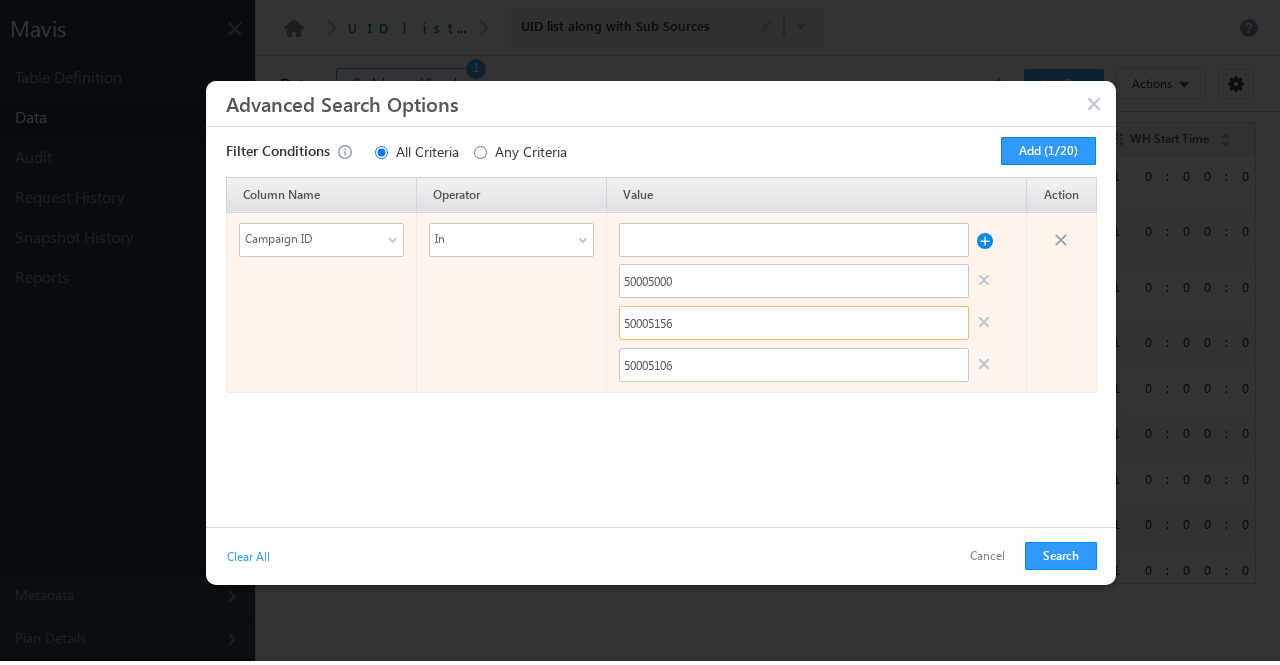 click on "50005156" at bounding box center (794, 323) 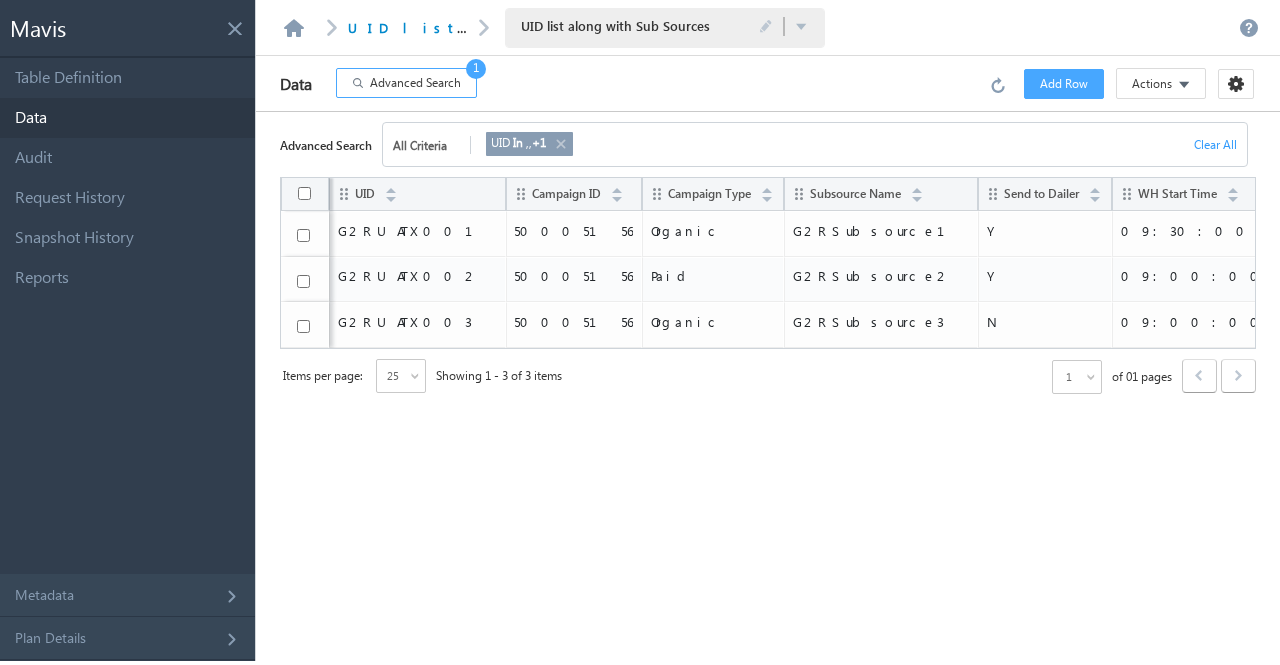 scroll, scrollTop: 0, scrollLeft: 0, axis: both 